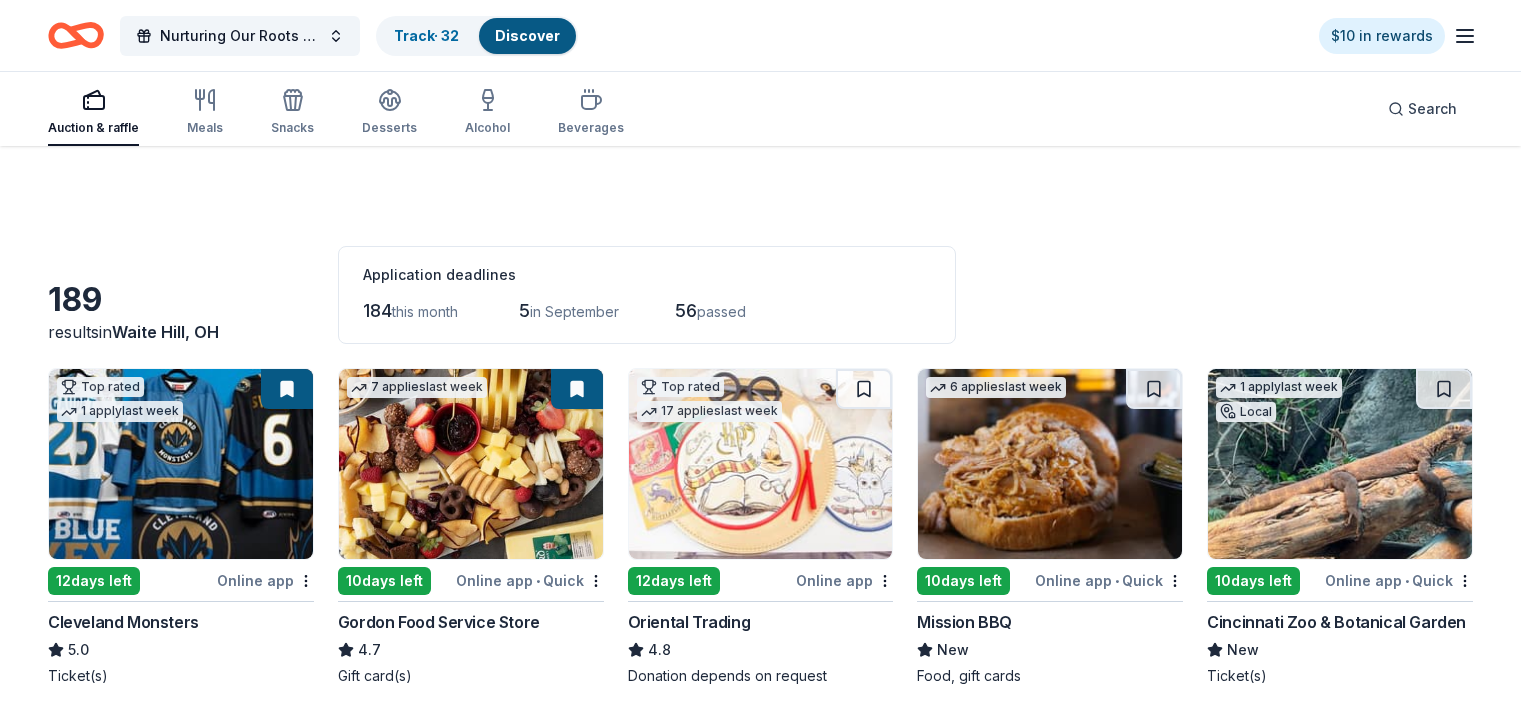 scroll, scrollTop: 2802, scrollLeft: 0, axis: vertical 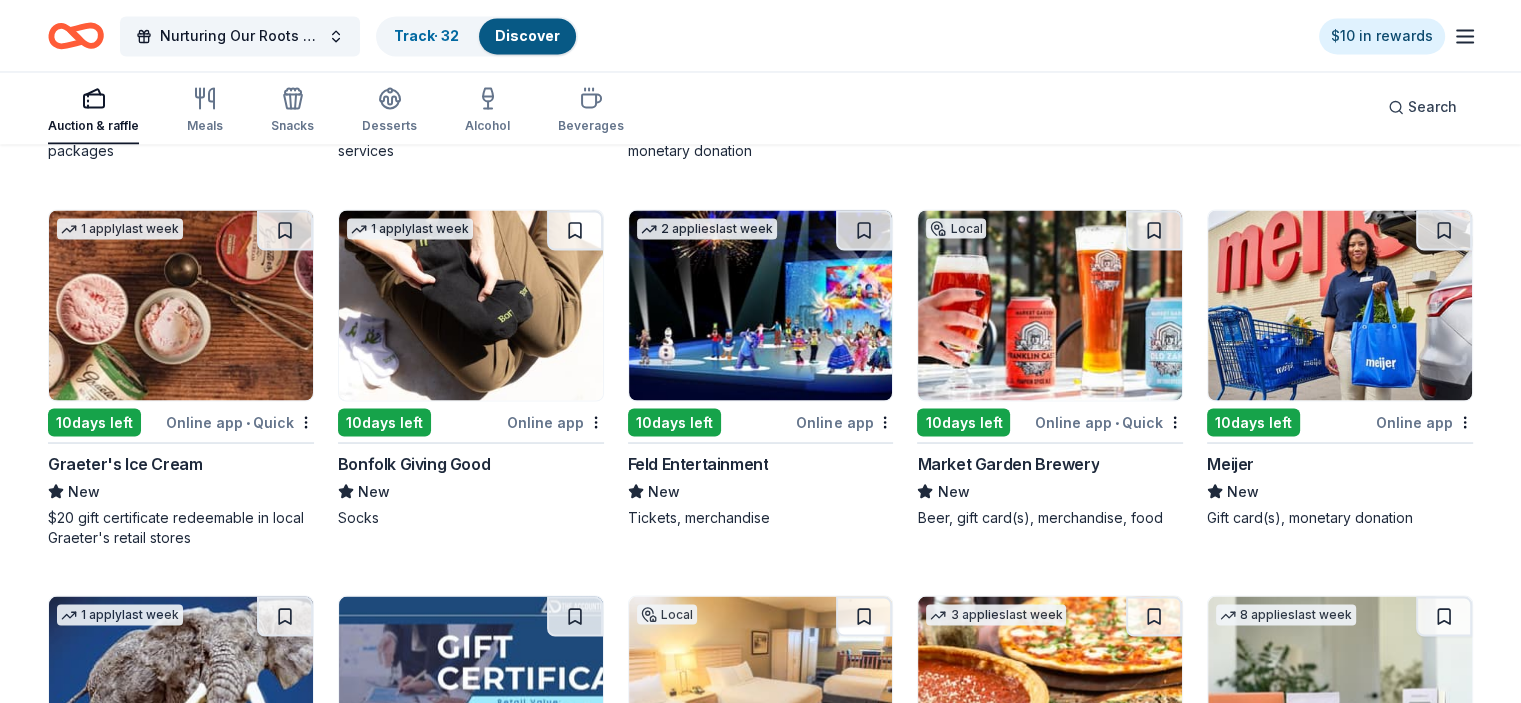 click at bounding box center (1340, 305) 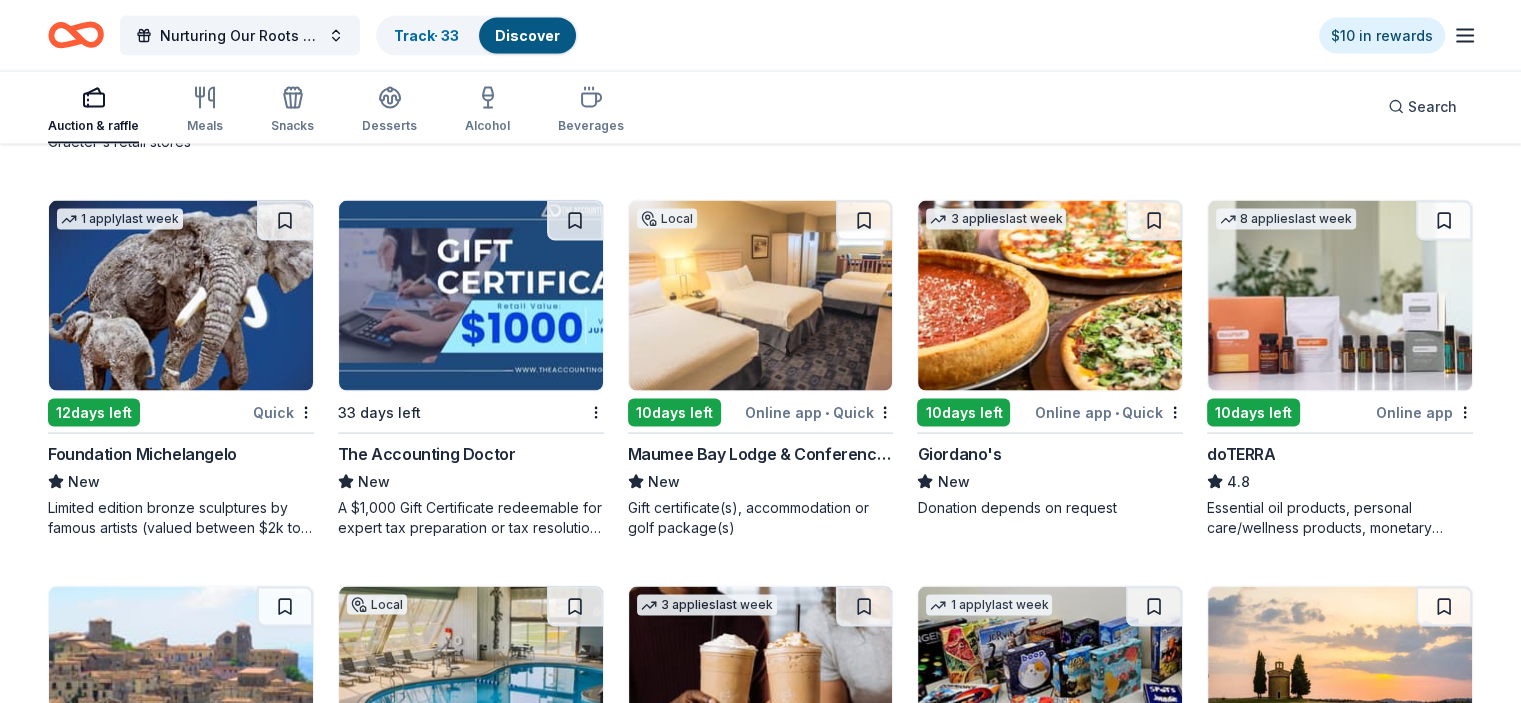 scroll, scrollTop: 3973, scrollLeft: 0, axis: vertical 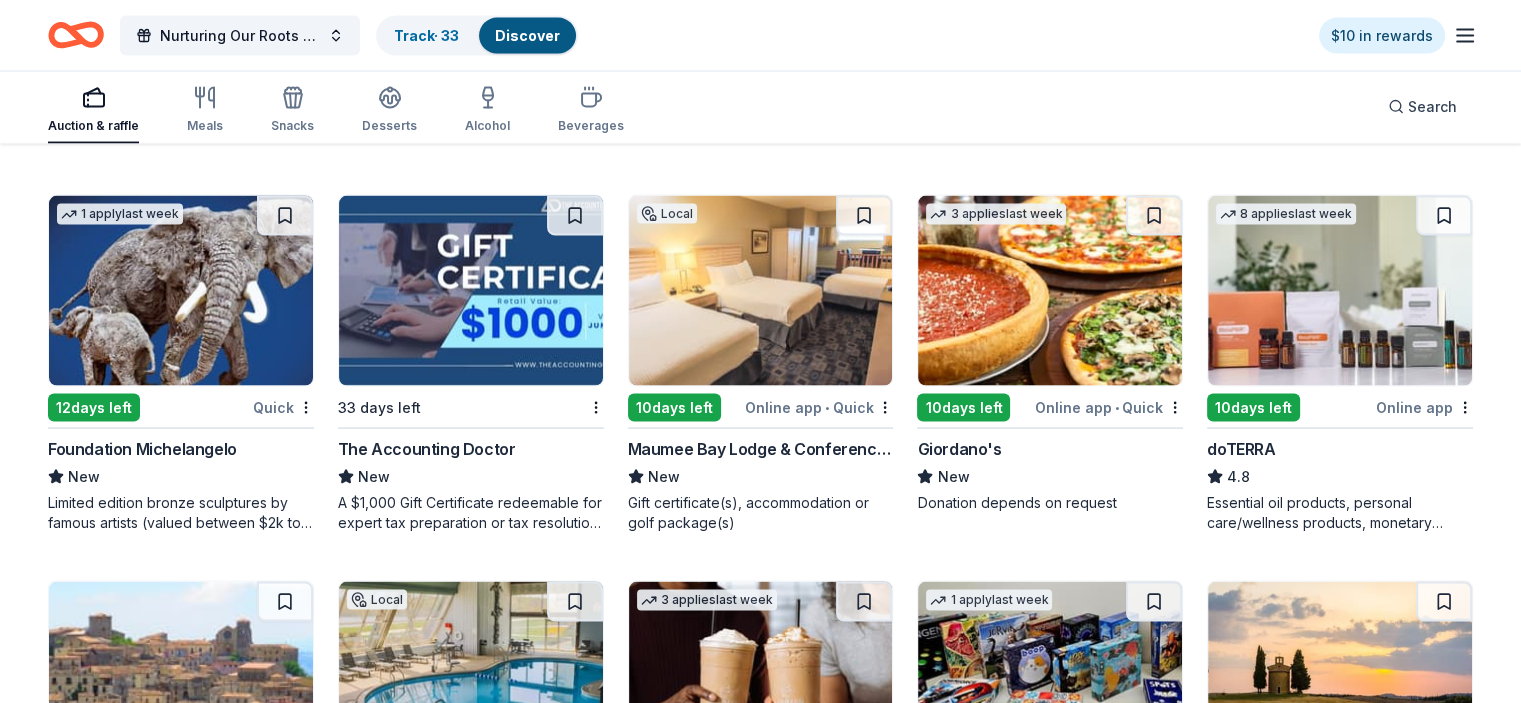 click at bounding box center (1050, 291) 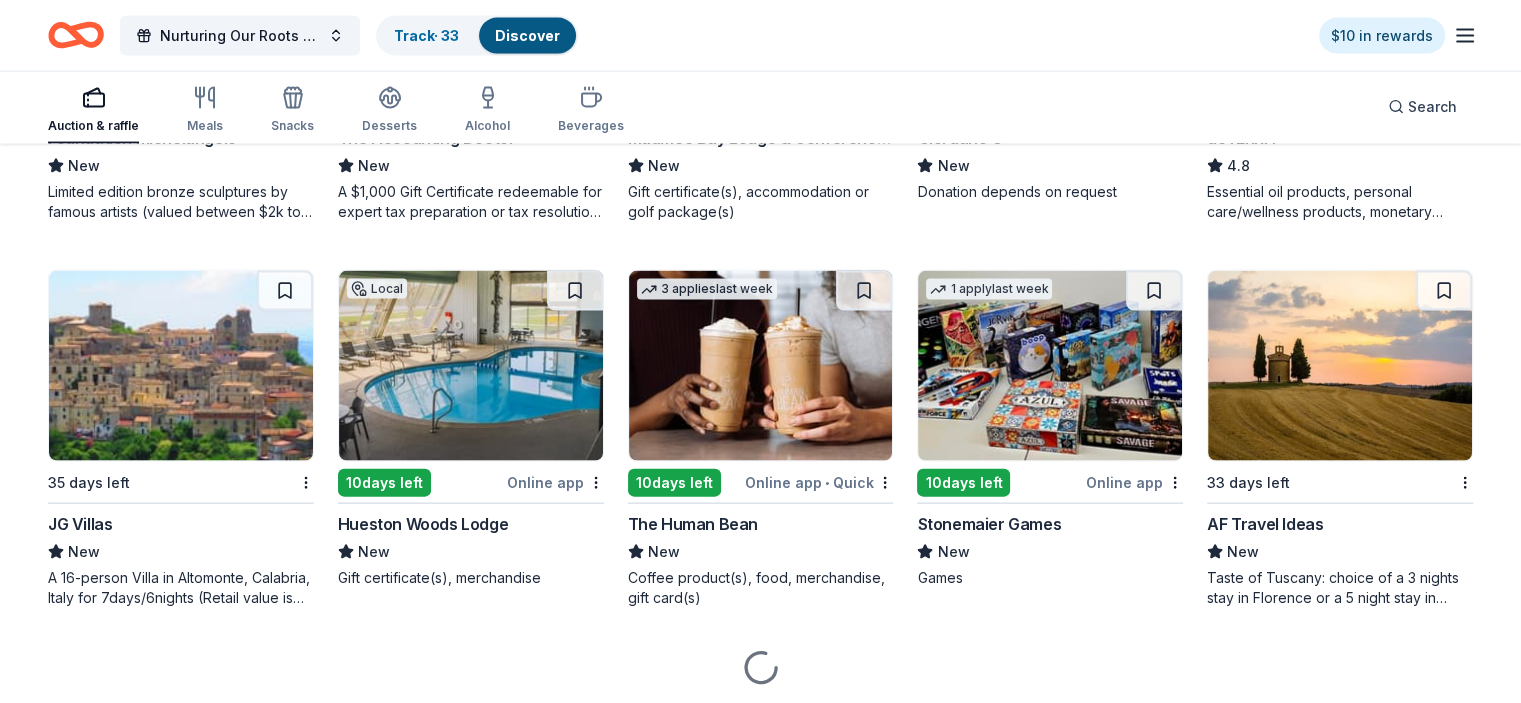scroll, scrollTop: 4345, scrollLeft: 0, axis: vertical 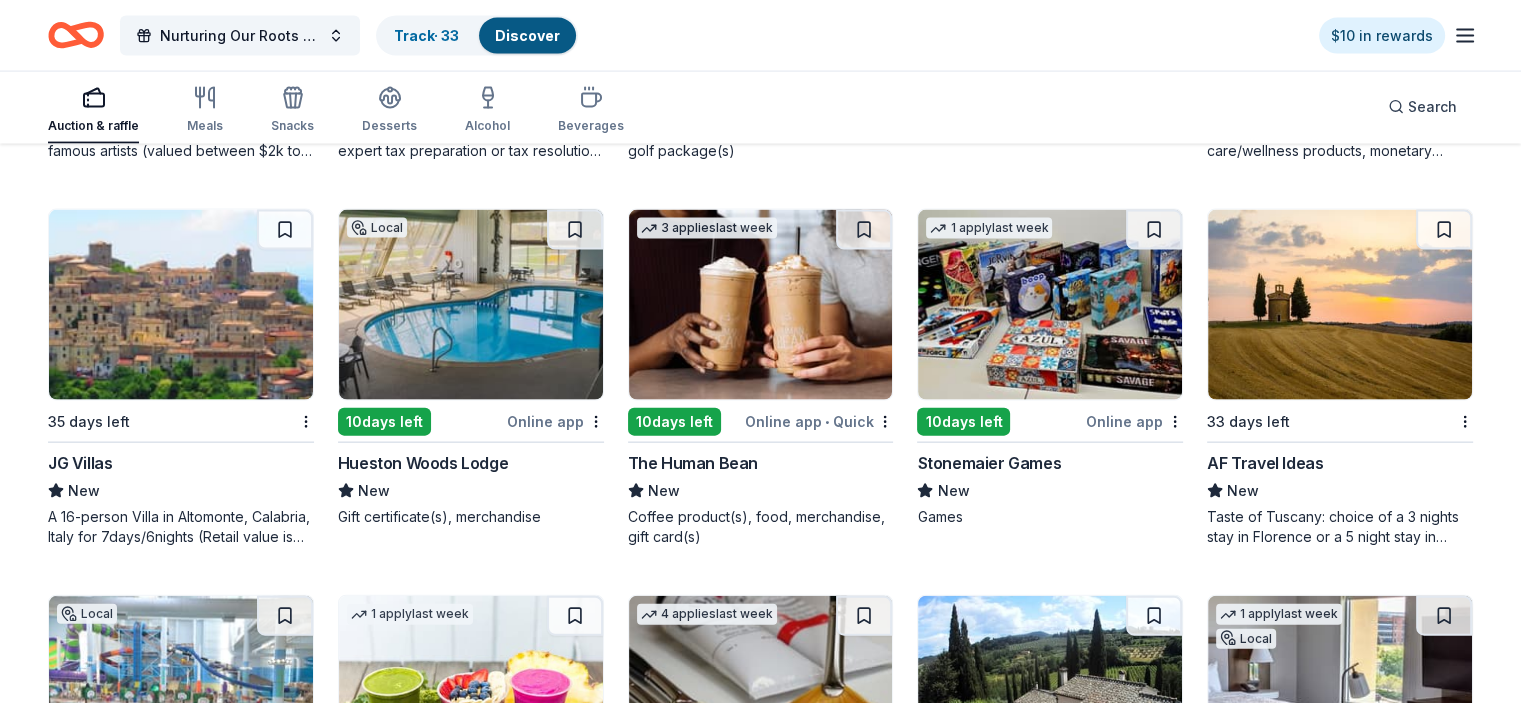 click at bounding box center (761, 305) 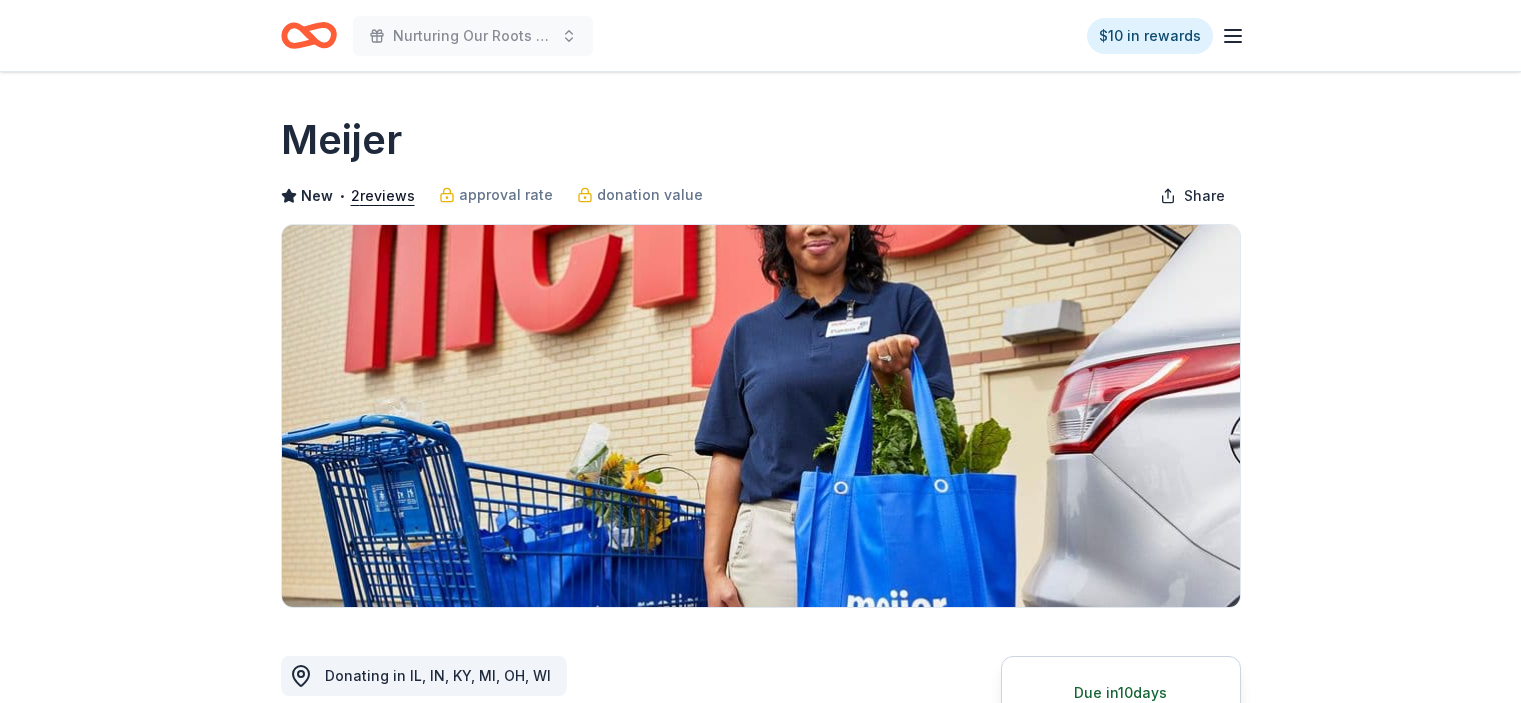 scroll, scrollTop: 0, scrollLeft: 0, axis: both 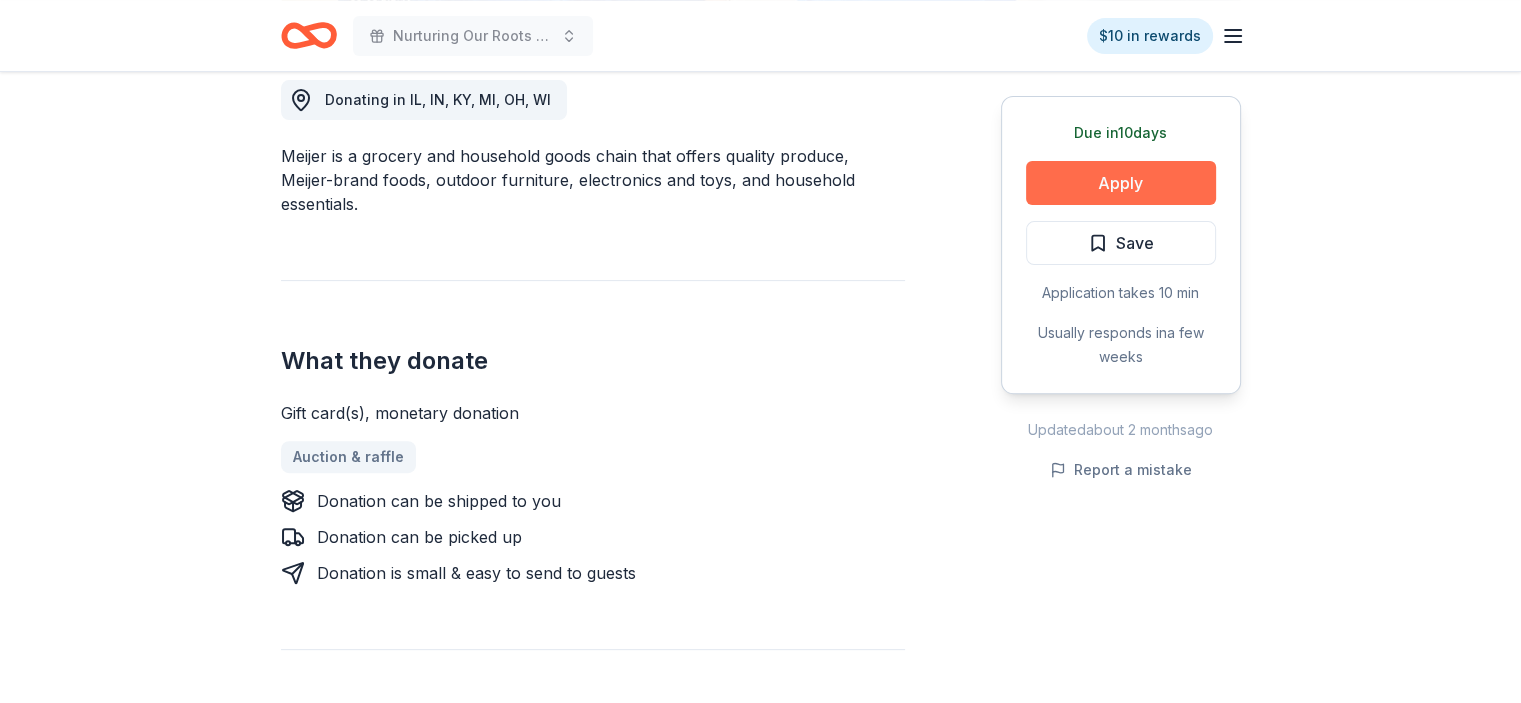 click on "Apply" at bounding box center (1121, 183) 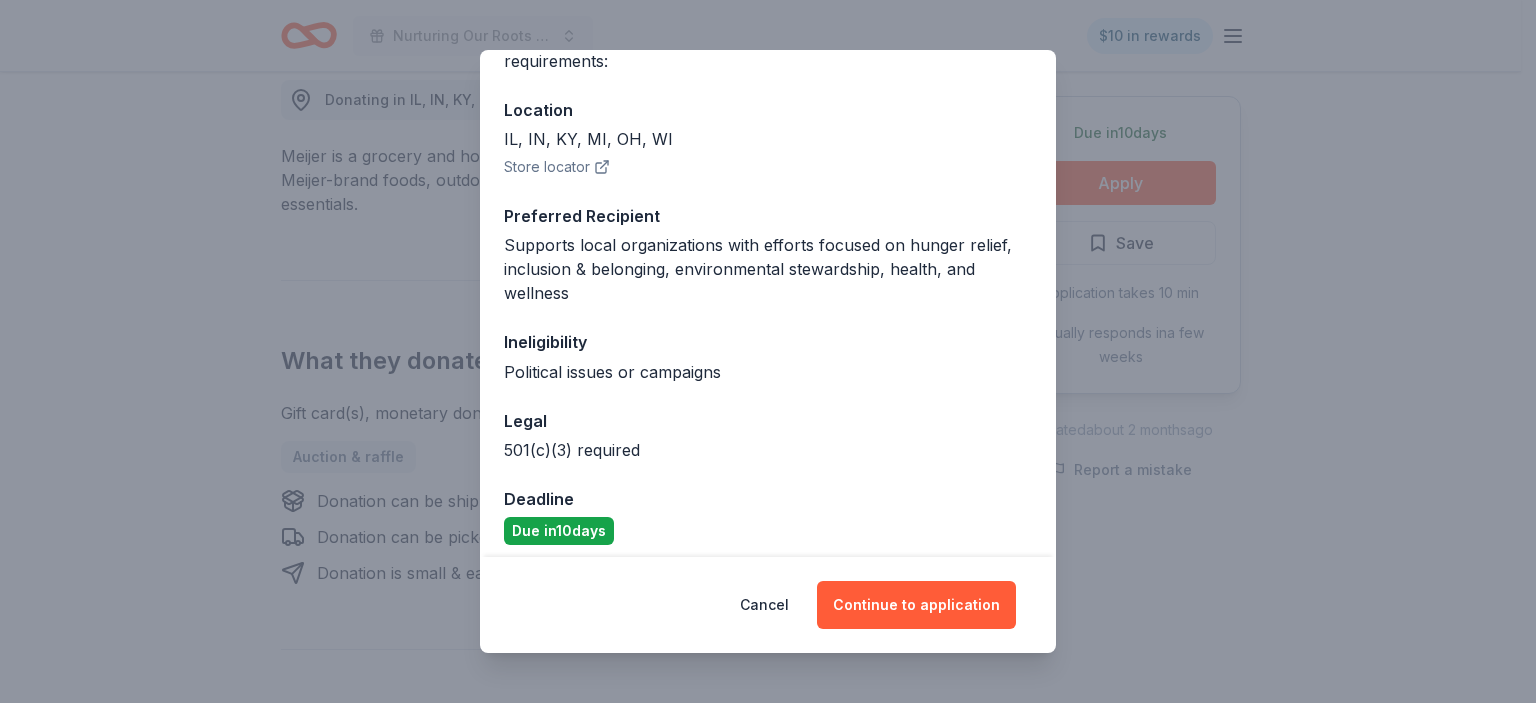 scroll, scrollTop: 204, scrollLeft: 0, axis: vertical 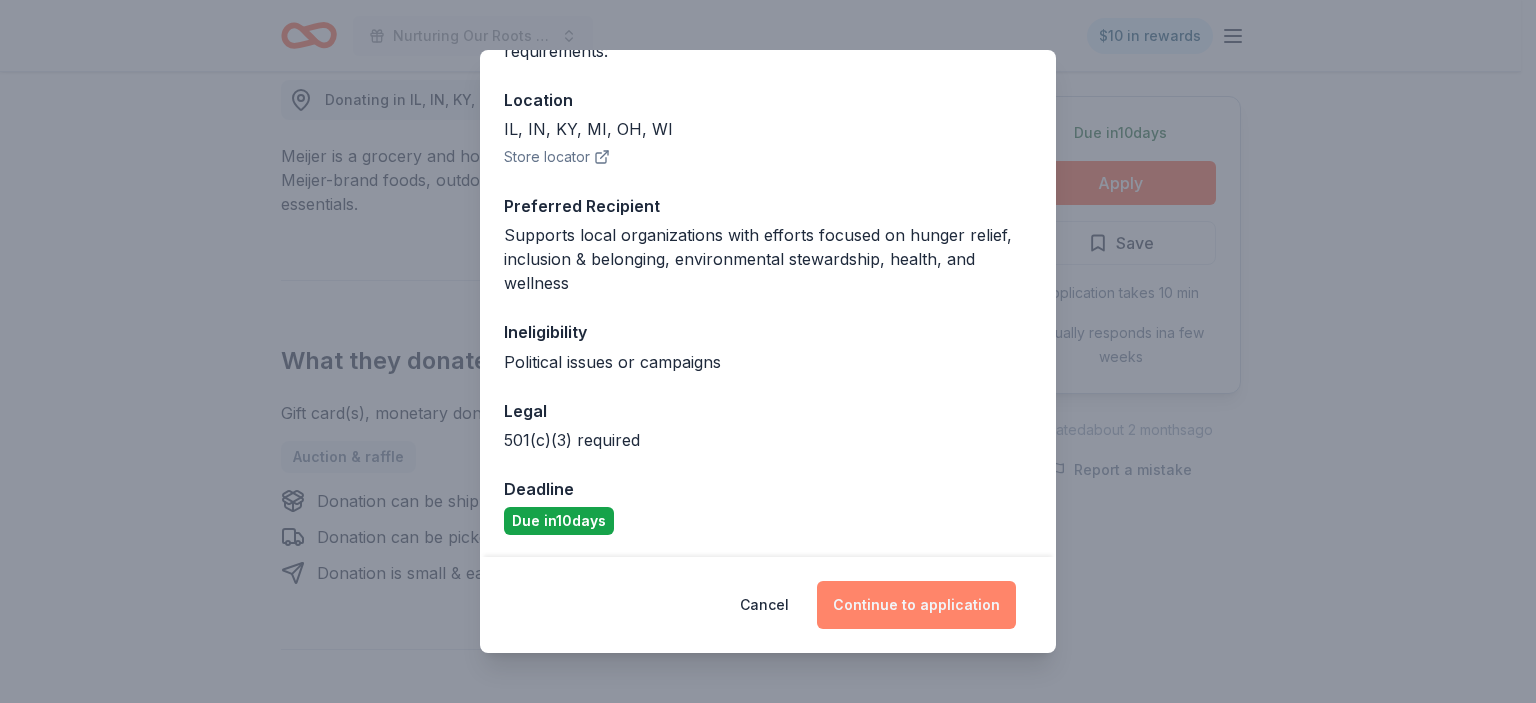 click on "Continue to application" at bounding box center (916, 605) 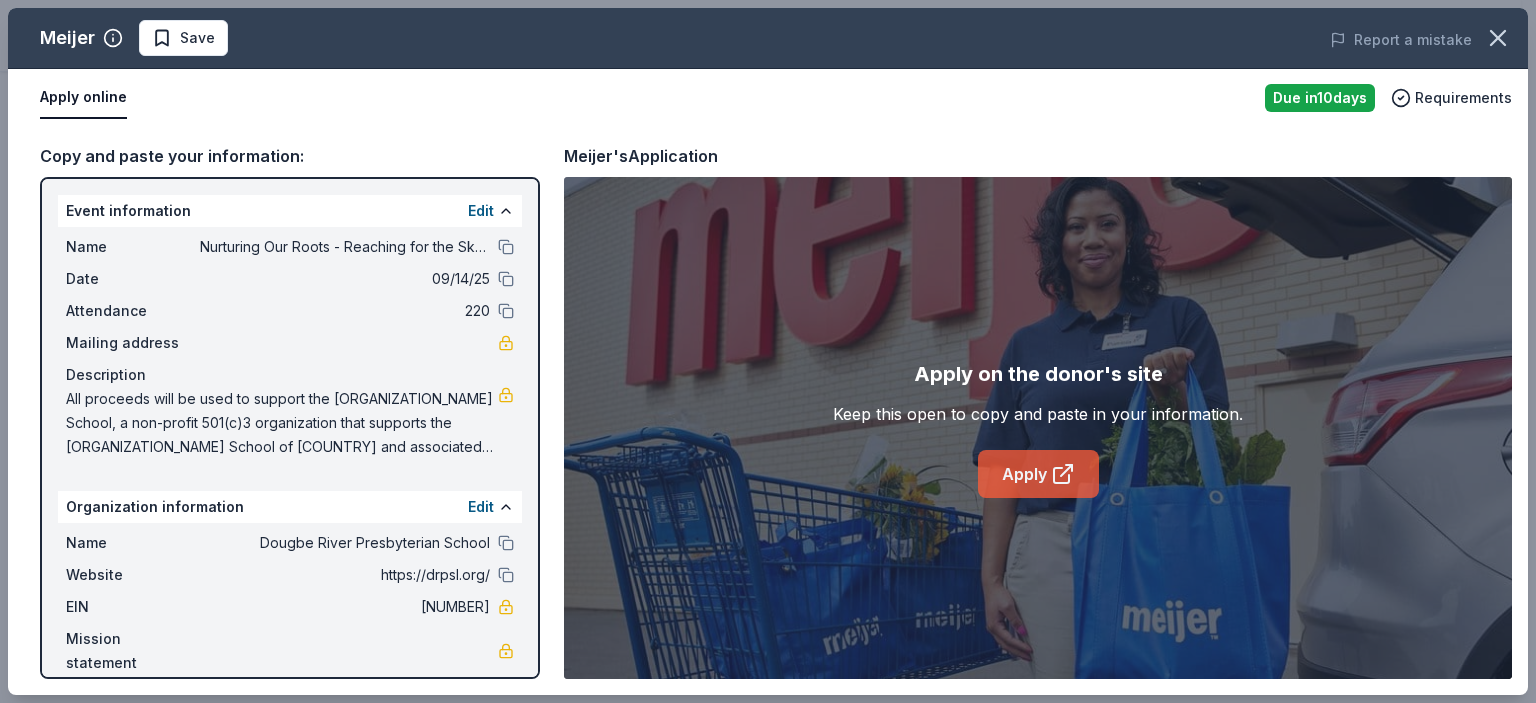 click on "Apply" at bounding box center [1038, 474] 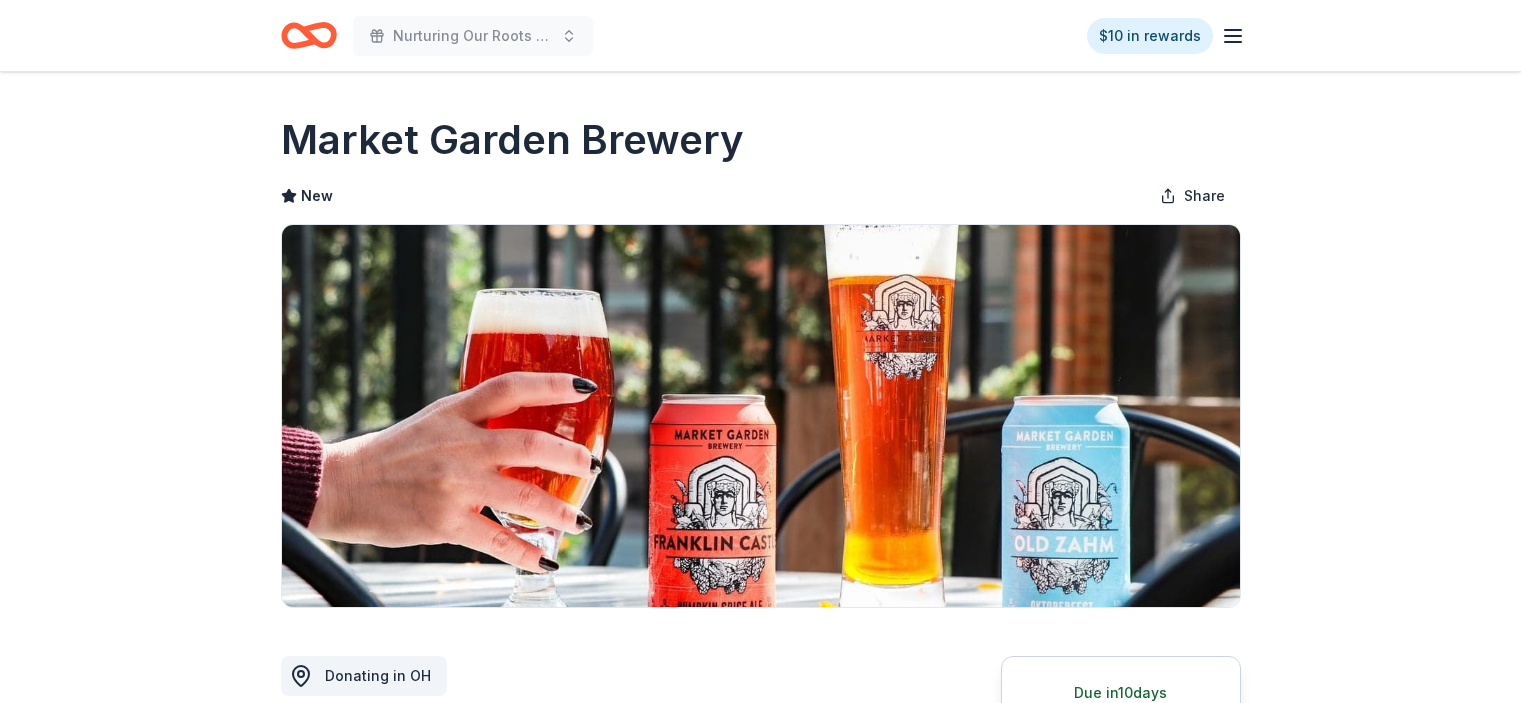scroll, scrollTop: 0, scrollLeft: 0, axis: both 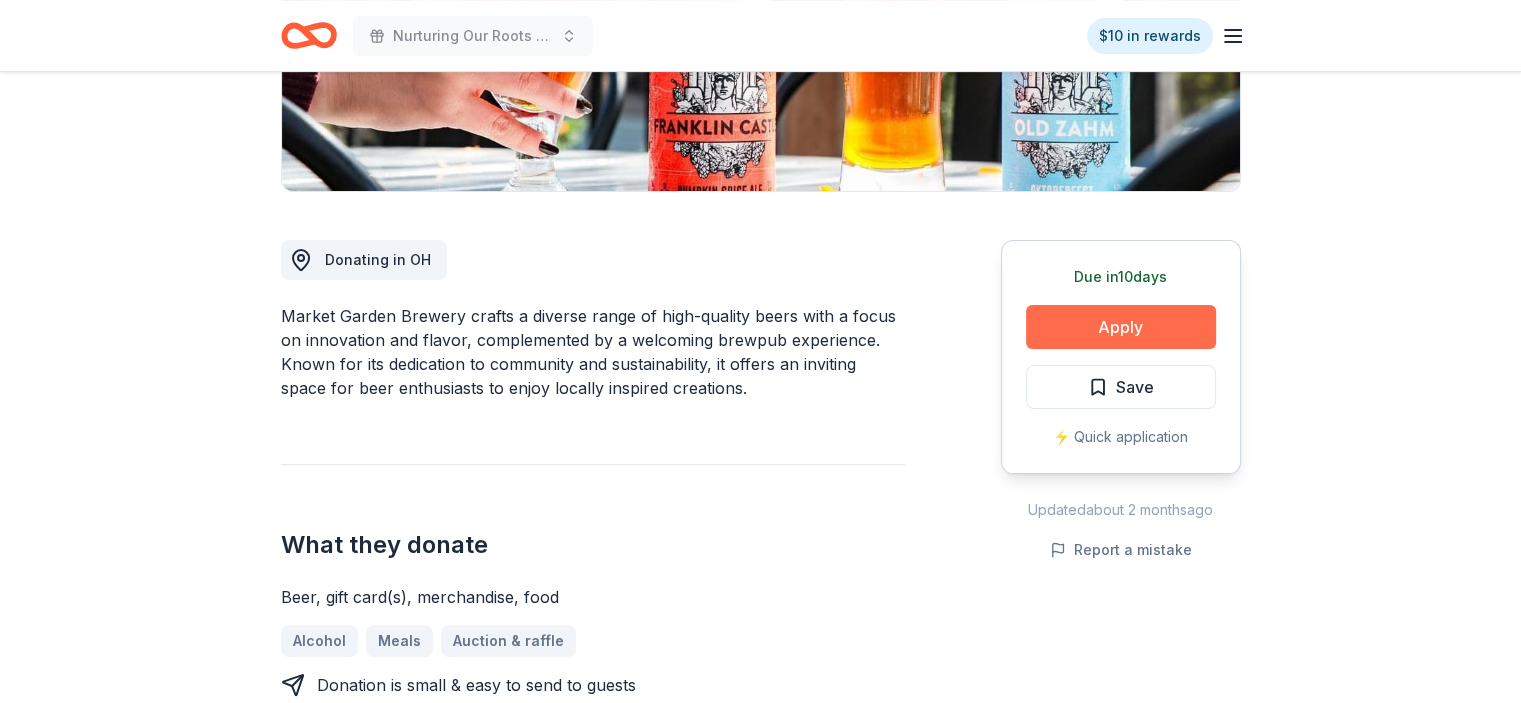 click on "Apply" at bounding box center [1121, 327] 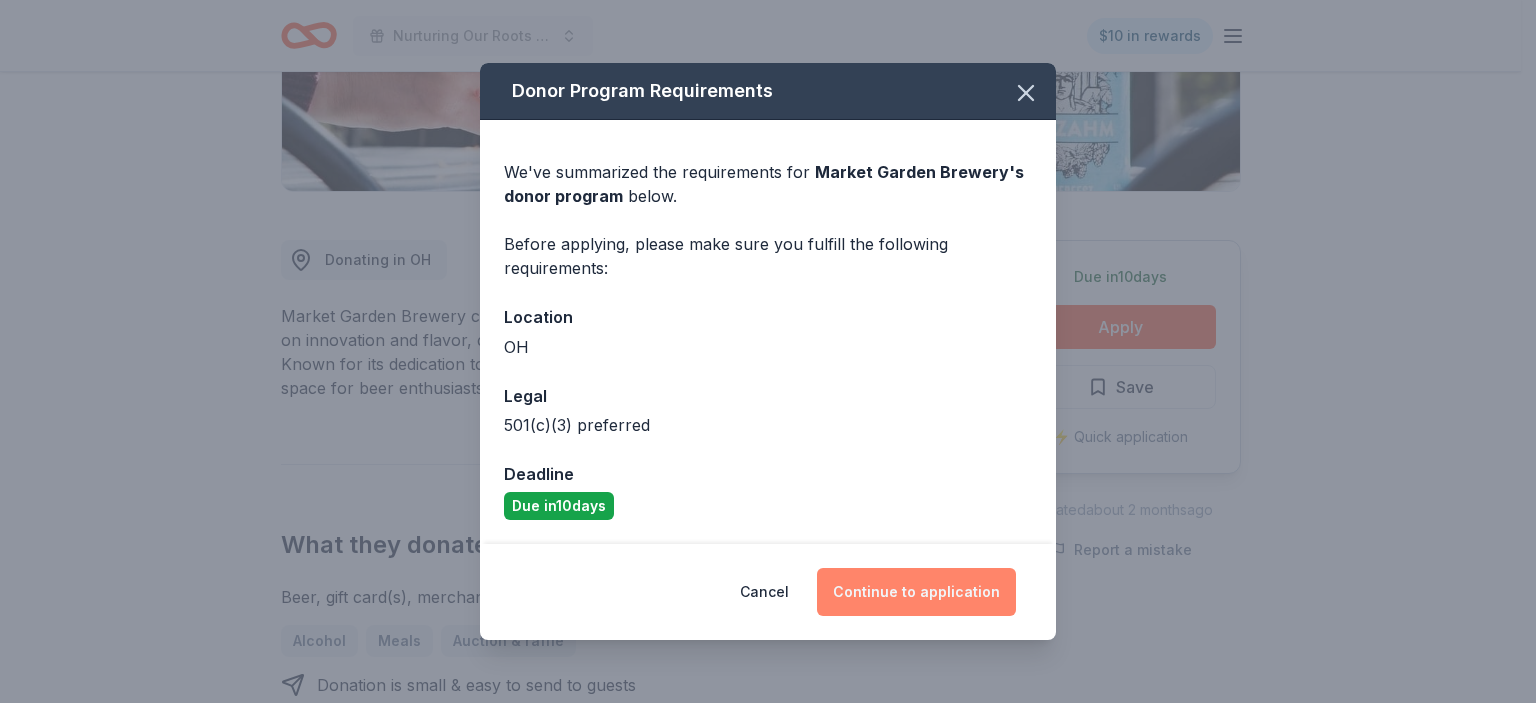 click on "Continue to application" at bounding box center (916, 592) 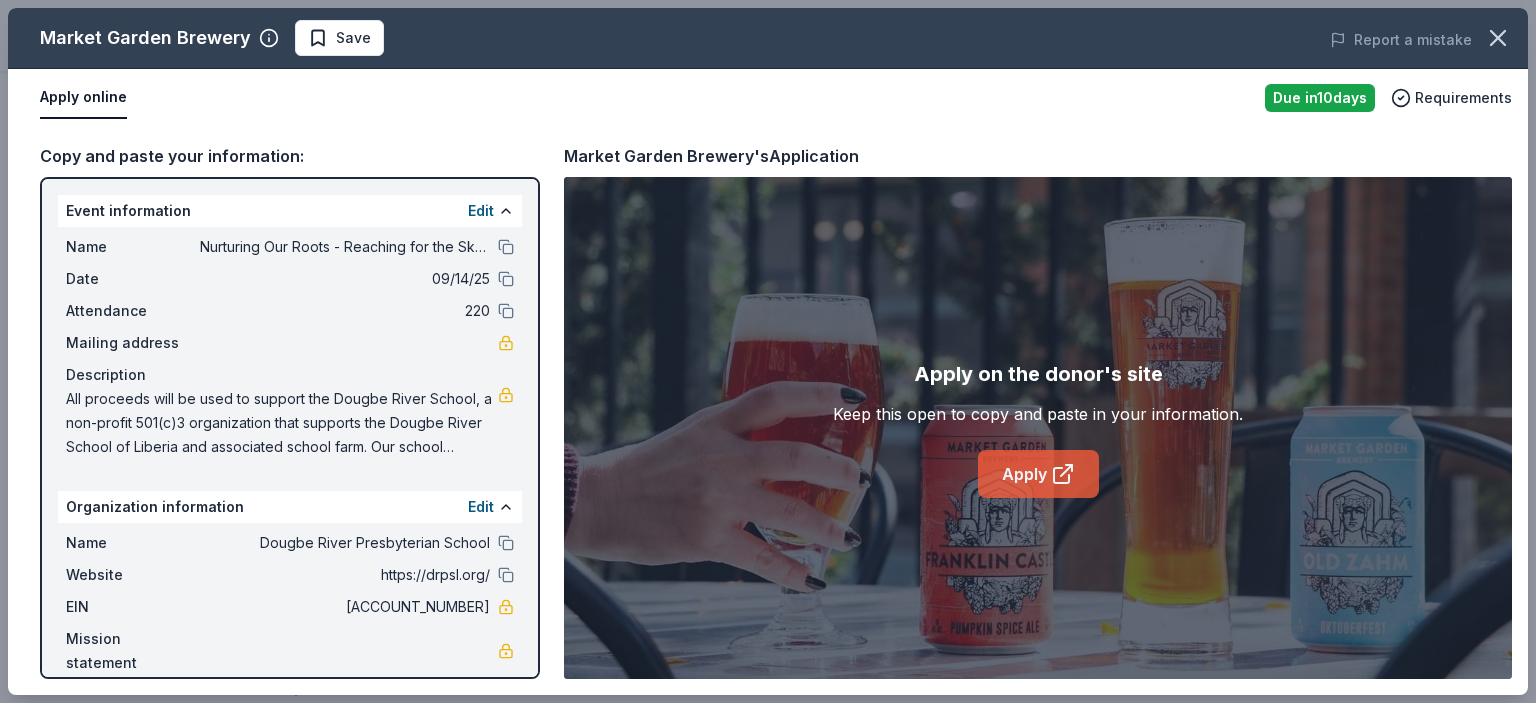 click on "Apply" at bounding box center (1038, 474) 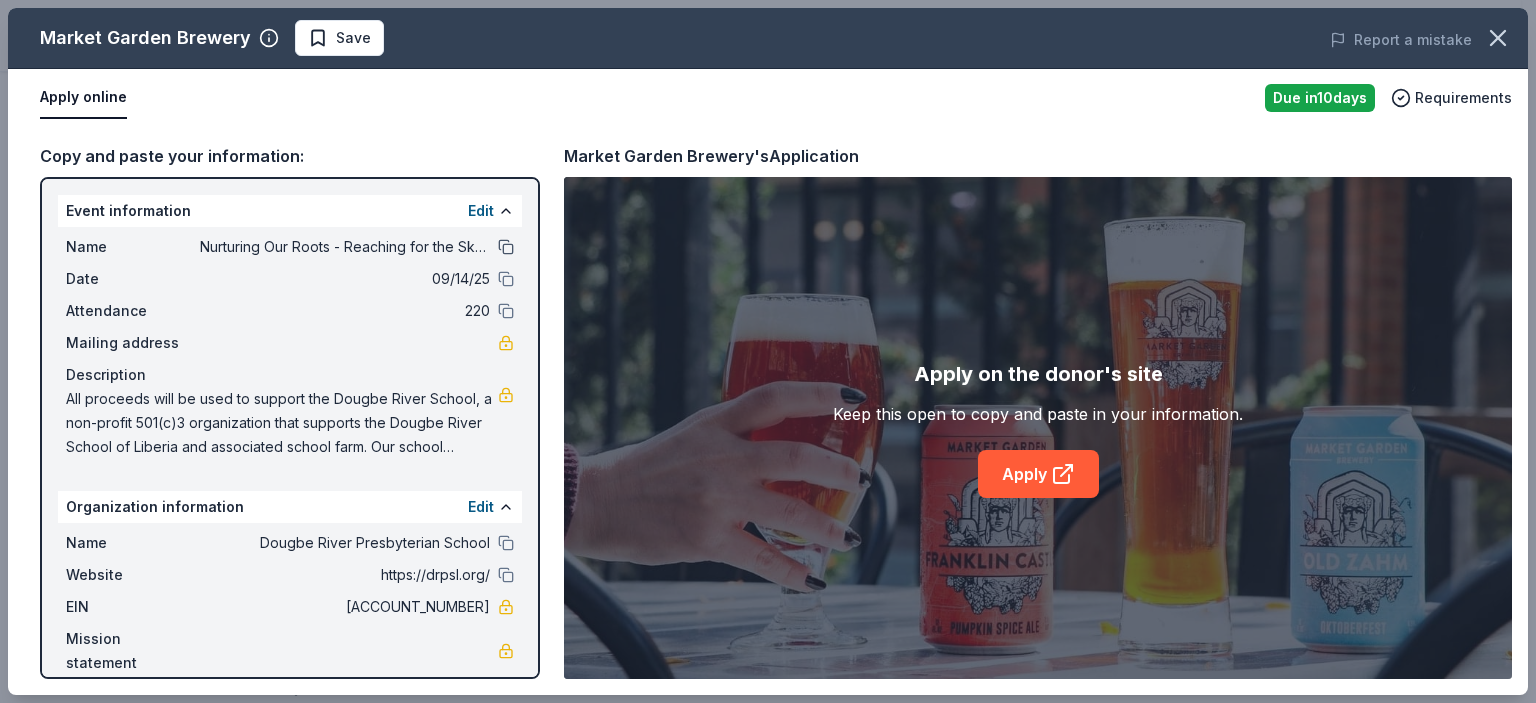 click at bounding box center (506, 247) 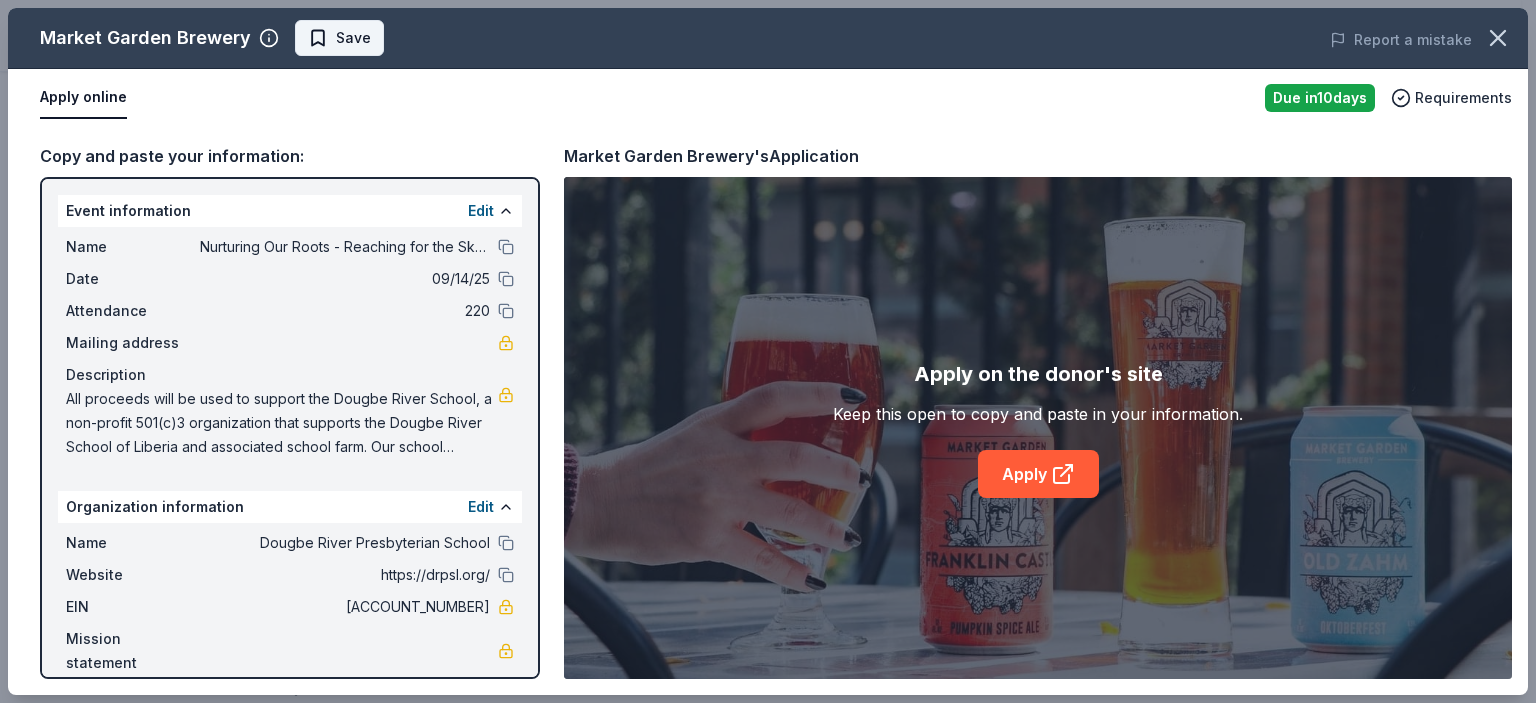 click on "Save" at bounding box center [339, 38] 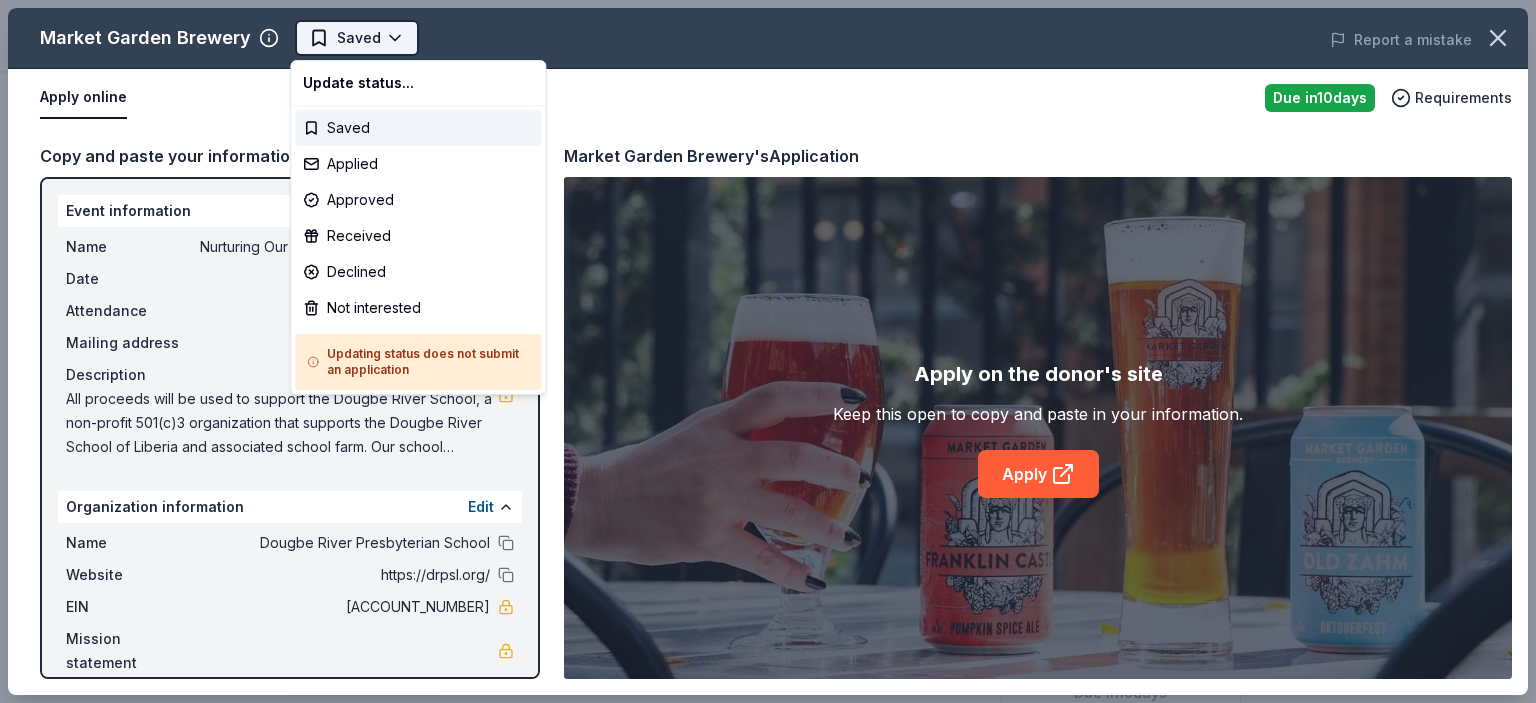 click on "Nurturing Our Roots - Reaching for the Sky Dougbe River School Gala 2025 Saved Apply Due in  10  days Share Market Garden Brewery New Share Donating in OH Market Garden Brewery crafts a diverse range of high-quality beers with a focus on innovation and flavor, complemented by a welcoming brewpub experience. Known for its dedication to community and sustainability, it offers an inviting space for beer enthusiasts to enjoy locally inspired creations. What they donate Beer, gift card(s), merchandise, food Alcohol Meals Auction & raffle Donation is small & easy to send to guests Who they donate to  Preferred 501(c)(3) preferred Upgrade to Pro to view approval rates and average donation values Due in  10  days Apply Saved ⚡️ Quick application Updated  about 2 months  ago Report a mistake New Be the first to review this company! Leave a review Similar donors 3   applies  last week 10  days left Walmart 4.3 Gift card(s), products sold at Walmart 2   applies  last week 10  days left Chili's 5.0 10  days left New" at bounding box center [760, 351] 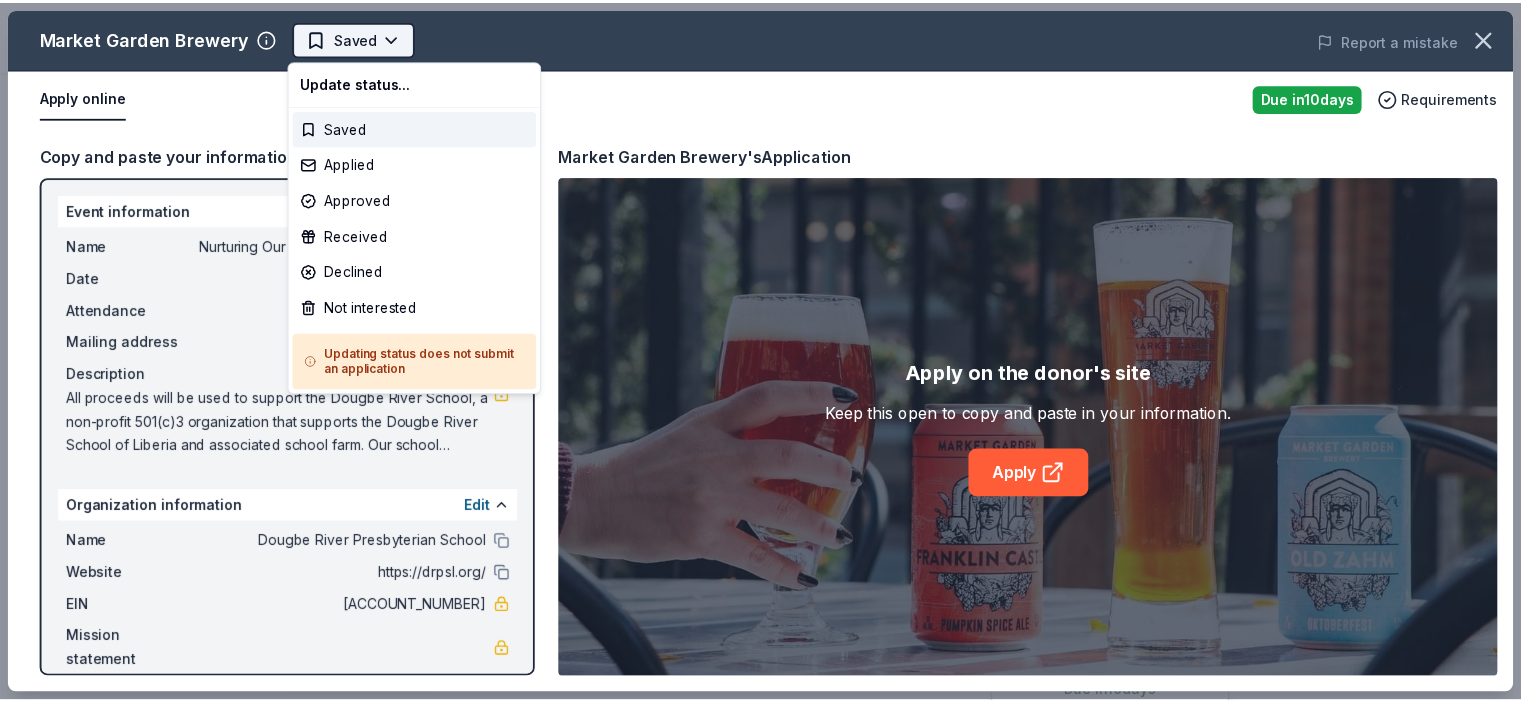 scroll, scrollTop: 0, scrollLeft: 0, axis: both 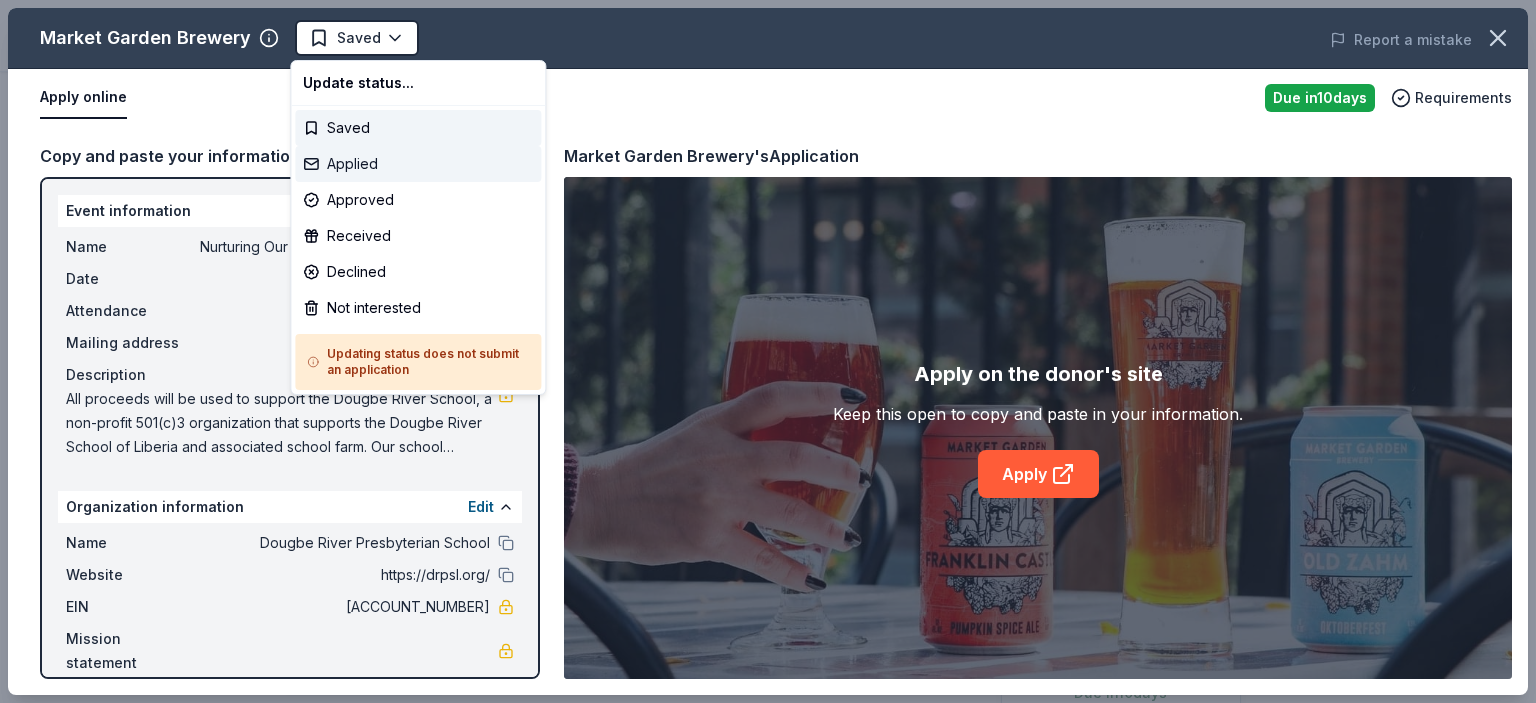 click on "Applied" at bounding box center [418, 164] 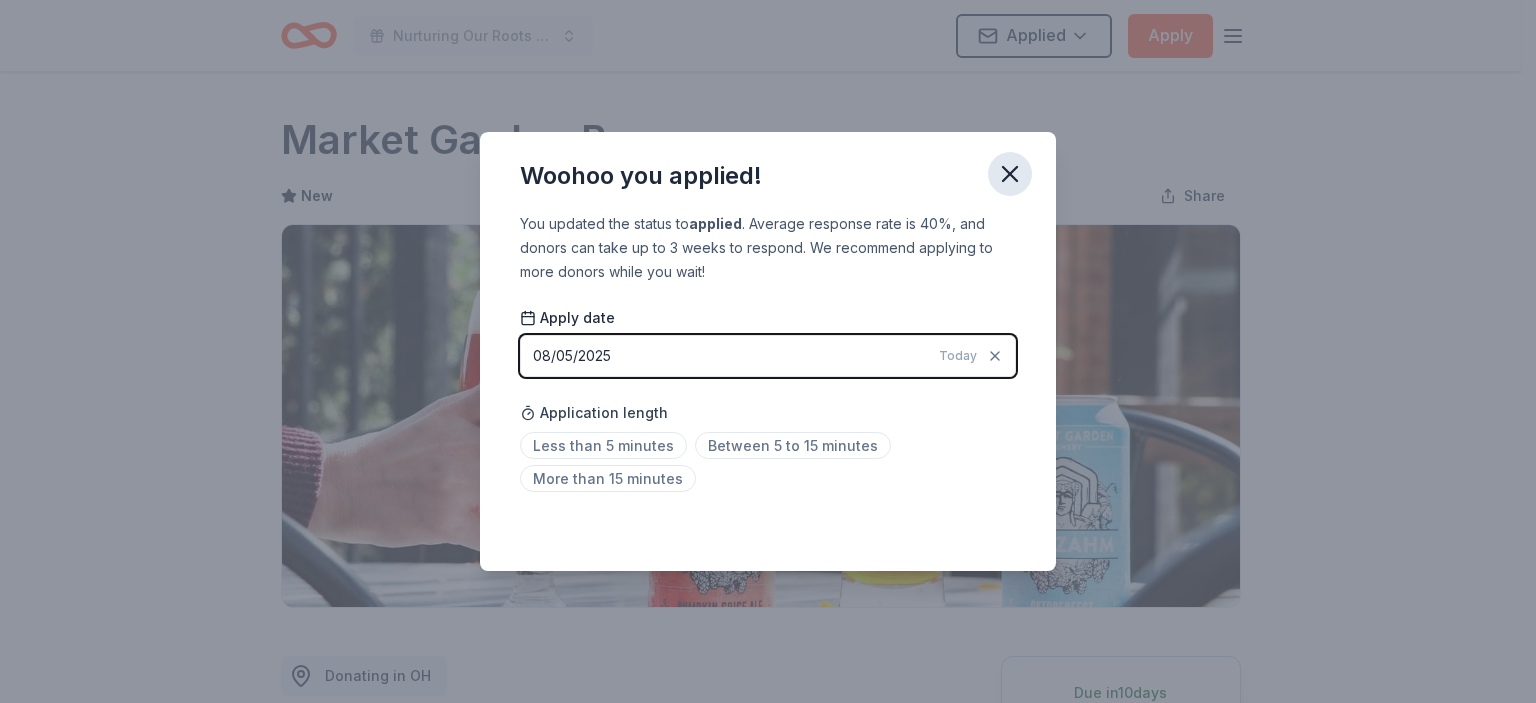 click 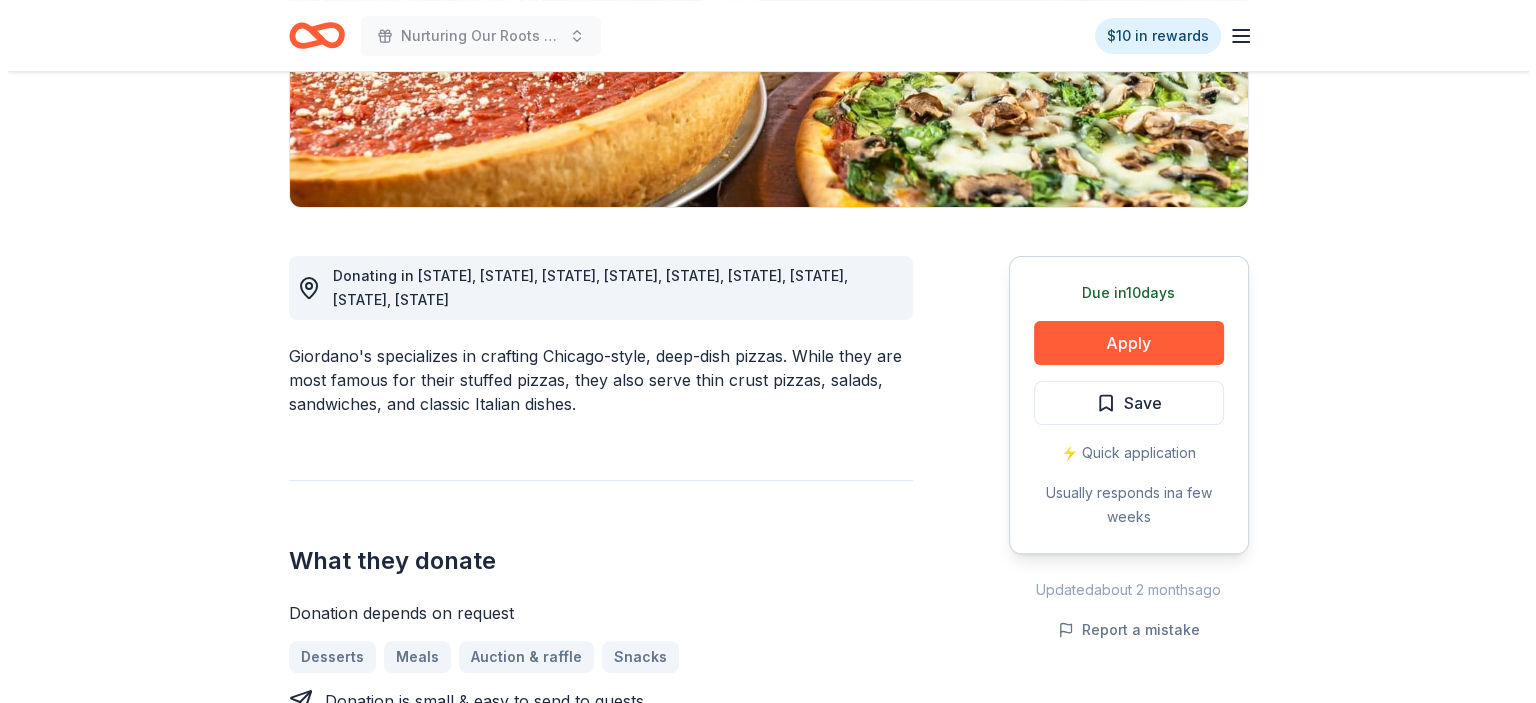 scroll, scrollTop: 440, scrollLeft: 0, axis: vertical 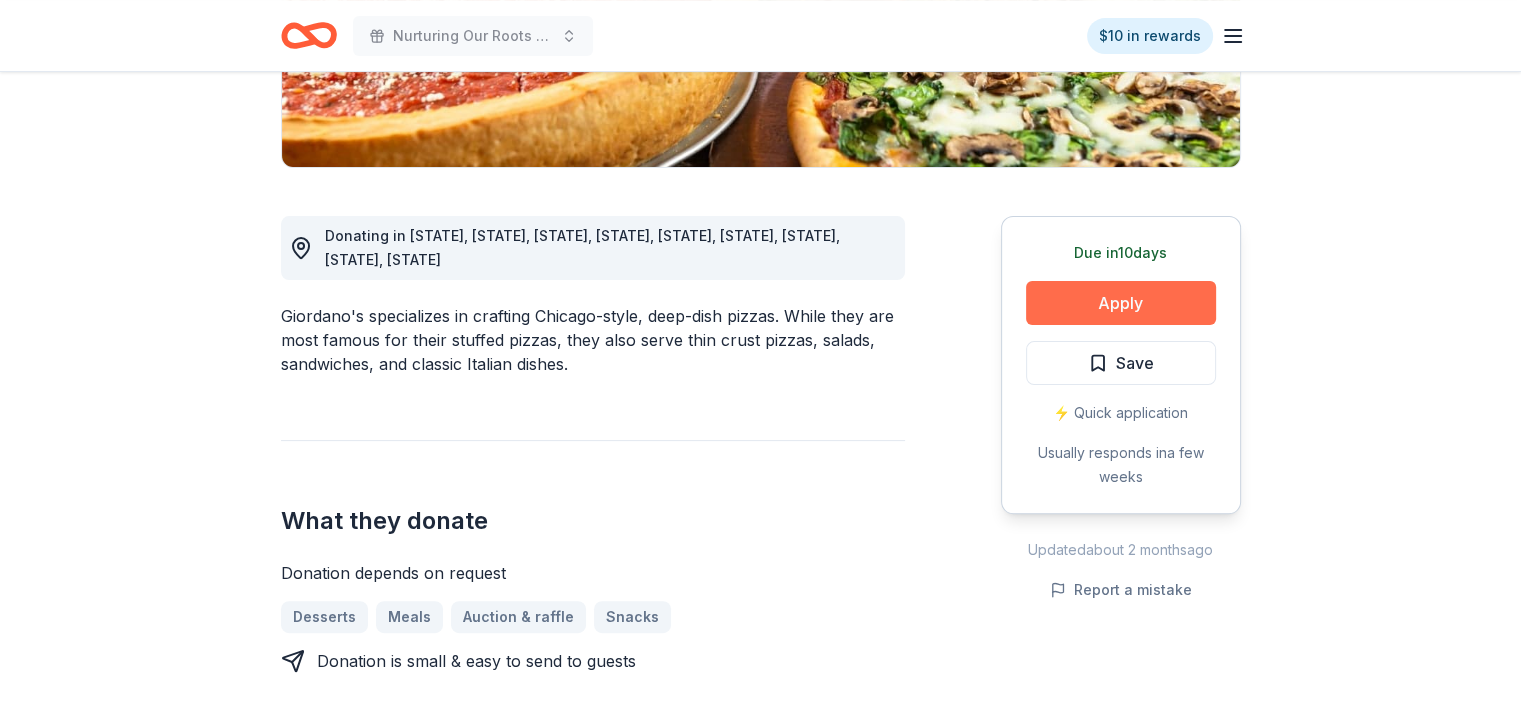 click on "Apply" at bounding box center [1121, 303] 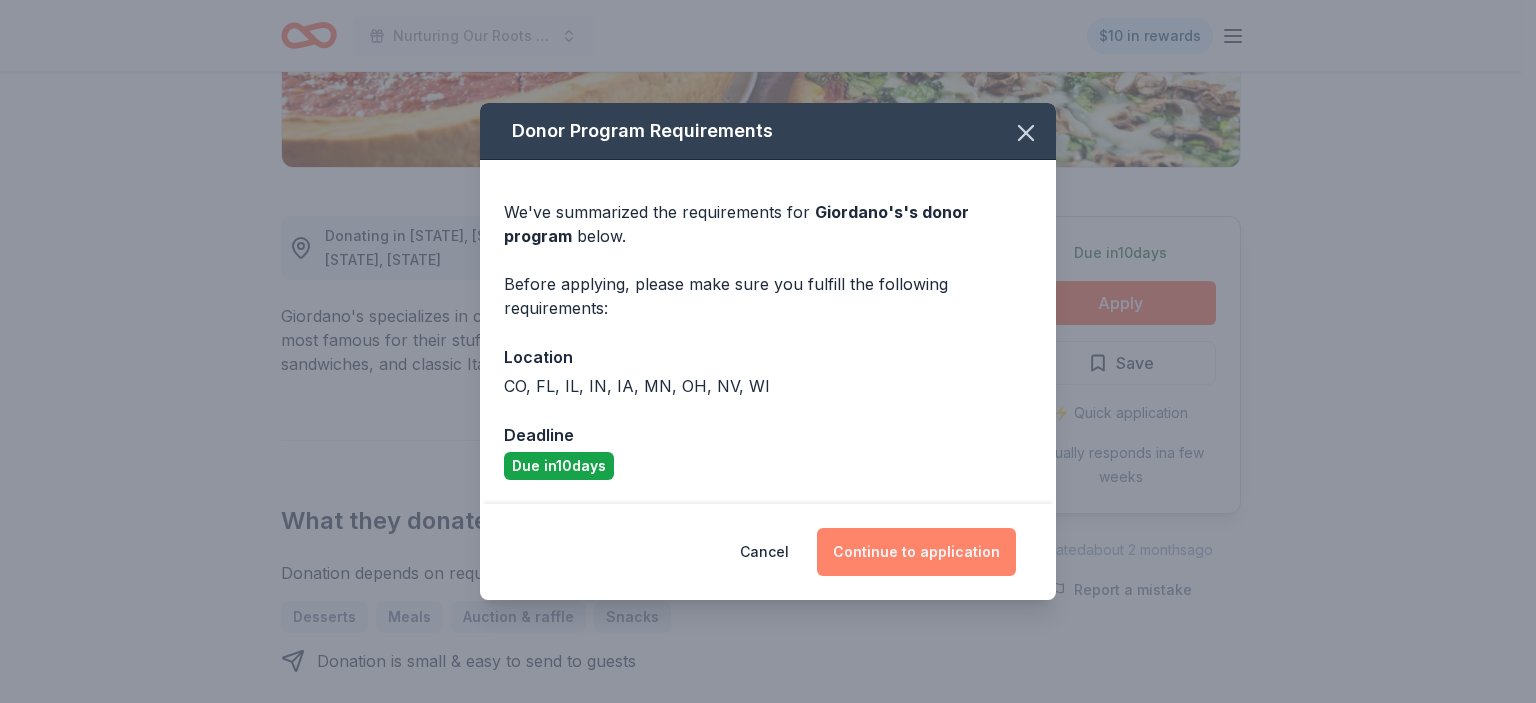click on "Continue to application" at bounding box center [916, 552] 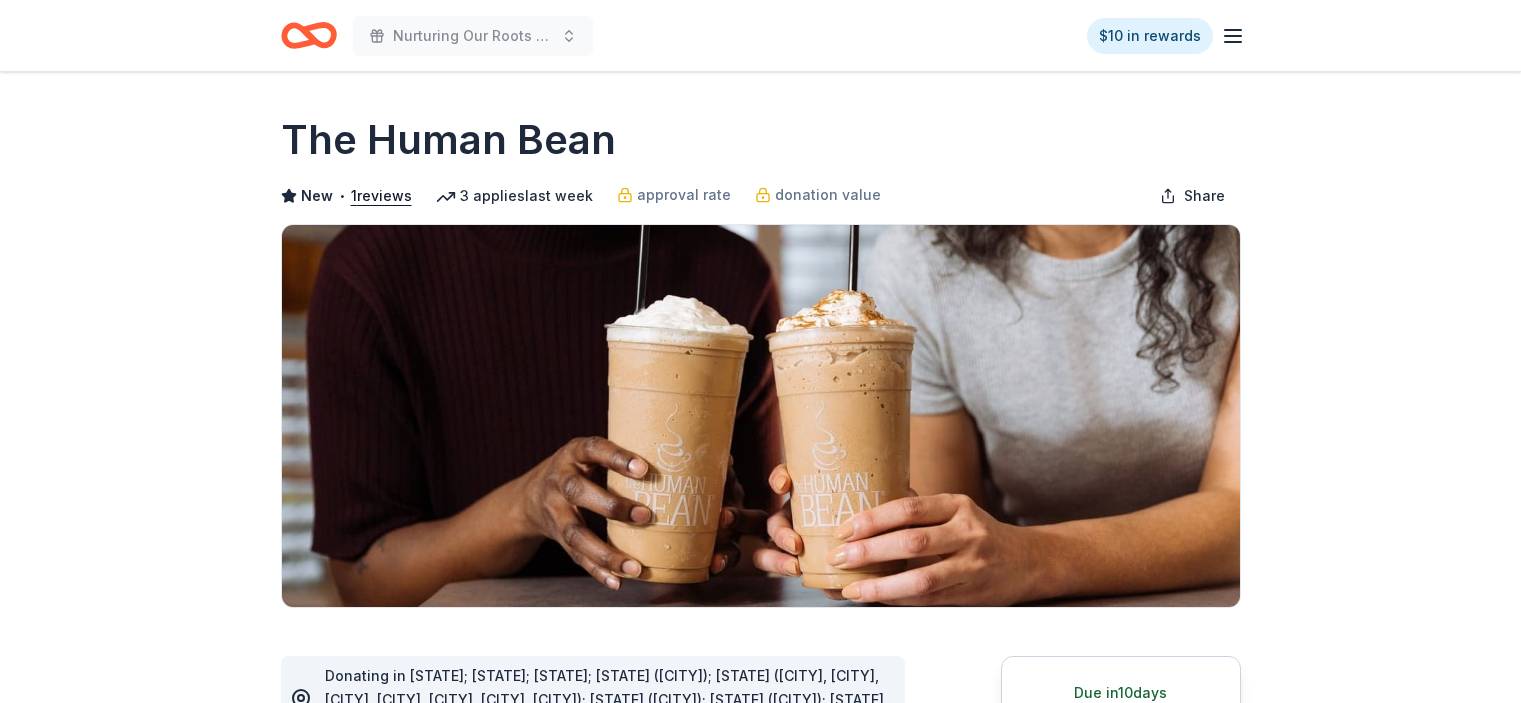 scroll, scrollTop: 0, scrollLeft: 0, axis: both 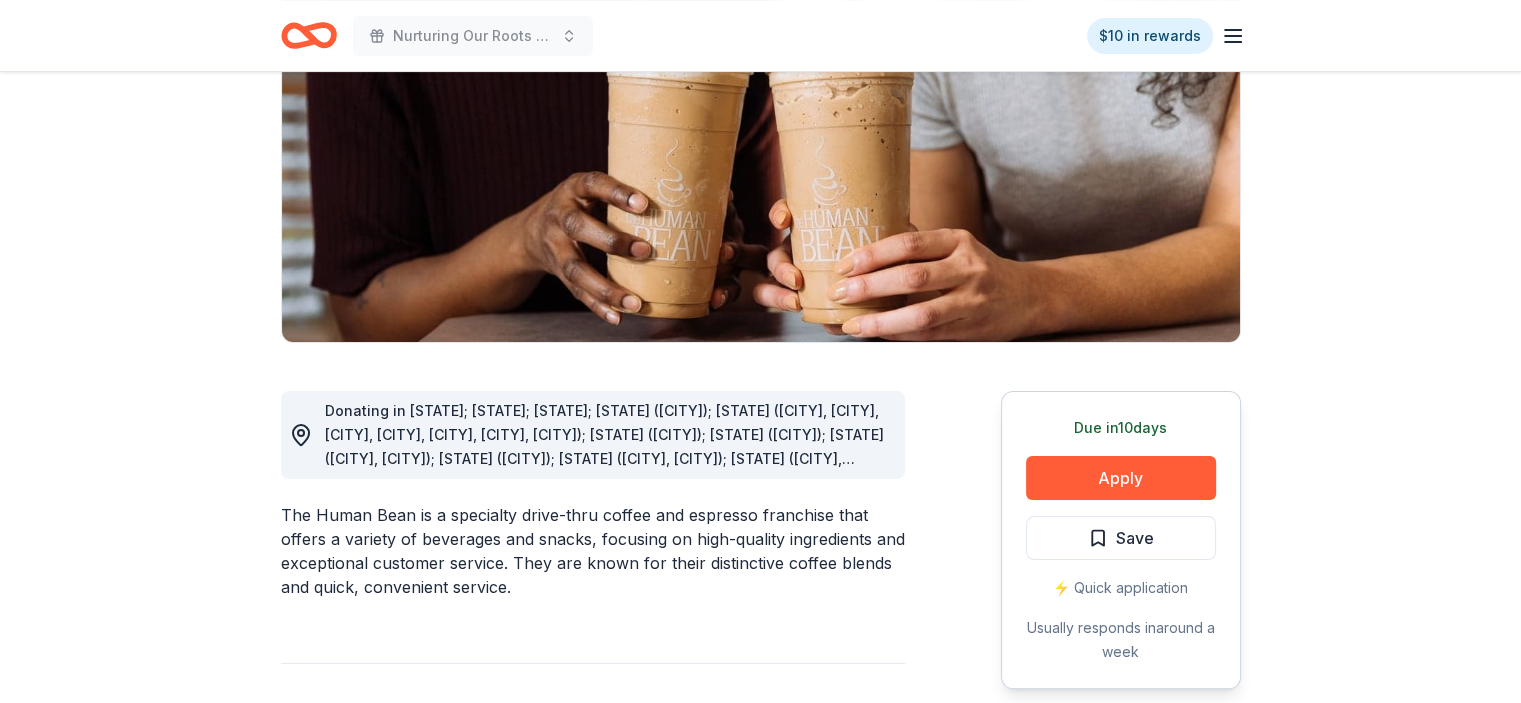 click on "Donating in [STATE]; [STATE]; [STATE]; [STATE] ([CITY]); [STATE] ([CITY], [CITY], [CITY], [CITY], [CITY], [CITY], [CITY]); [STATE] ([CITY]); [STATE] ([CITY]); [STATE] ([CITY], [CITY]); [STATE] ([CITY]); [STATE] ([CITY], [CITY]); [STATE] ([CITY], [CITY]); [STATE] ([CITY], [CITY]); [STATE] ([CITY], [CITY]); [STATE] ([CITY], [CITY]); [STATE]; [STATE]; [STATE] ([CITY]); [STATE] ([CITY], [CITY], [CITY], [CITY], [CITY], [CITY], [CITY], [CITY], [CITY], [CITY], [CITY]); [STATE] ([CITY]); [STATE] ([CITY]); [STATE]; [STATE] ([CITY]); [STATE] ([CITY], [CITY])" at bounding box center [604, 482] 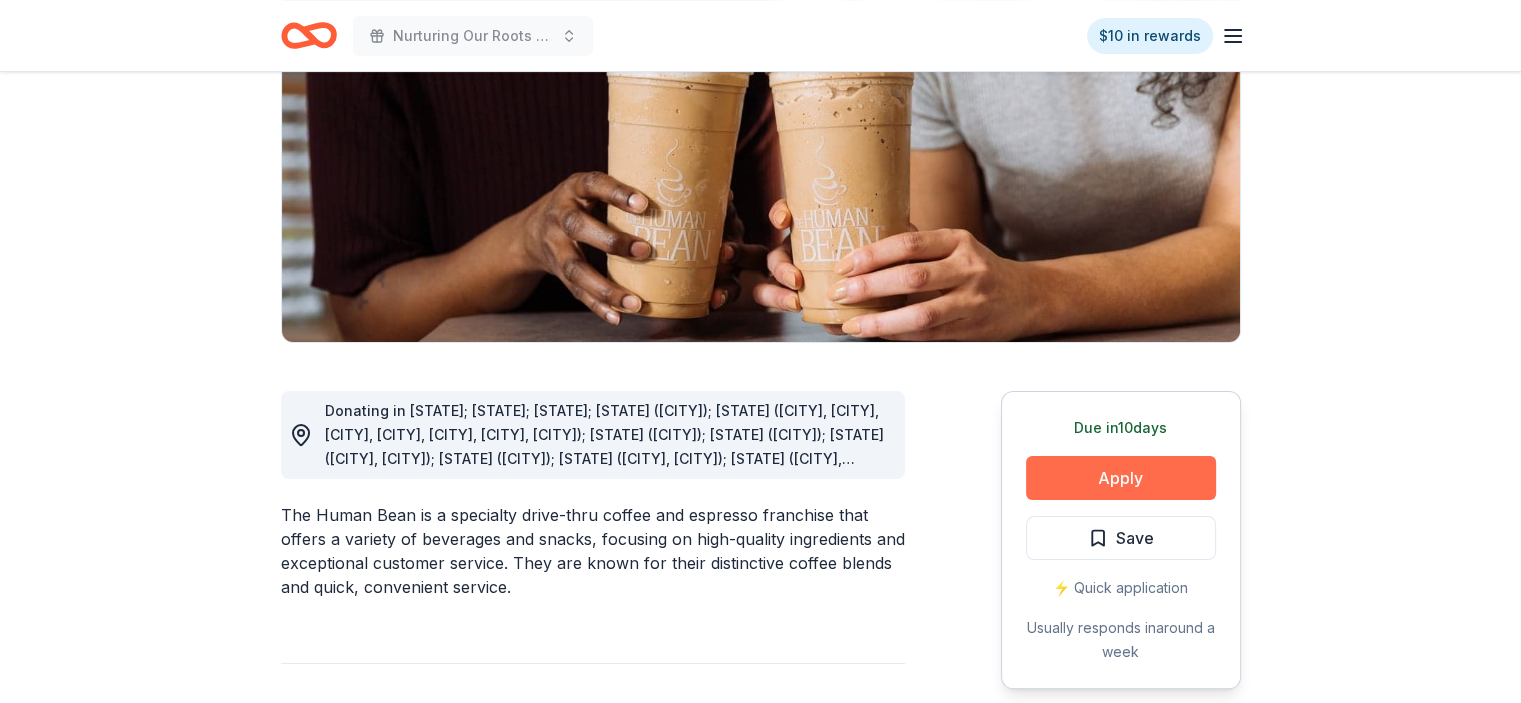 click on "Apply" at bounding box center (1121, 478) 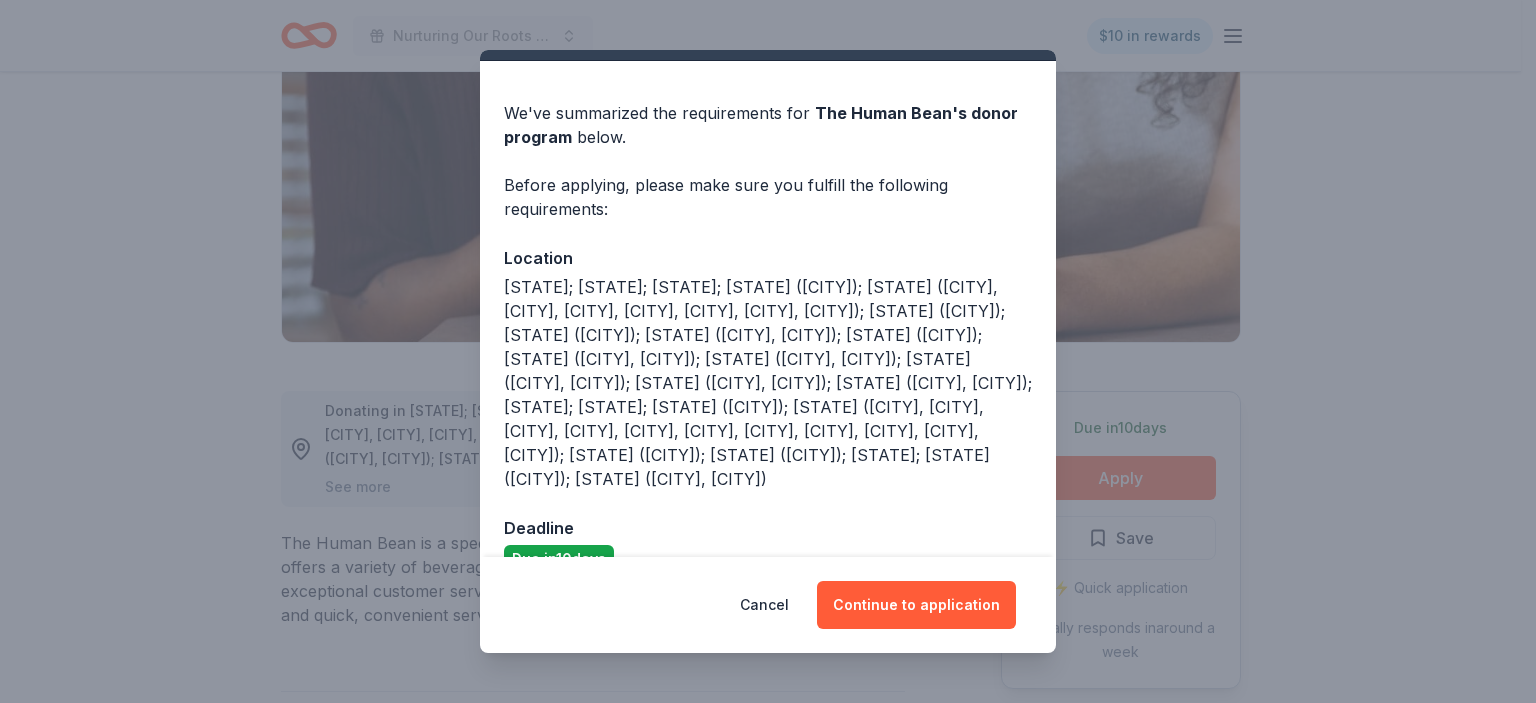 scroll, scrollTop: 61, scrollLeft: 0, axis: vertical 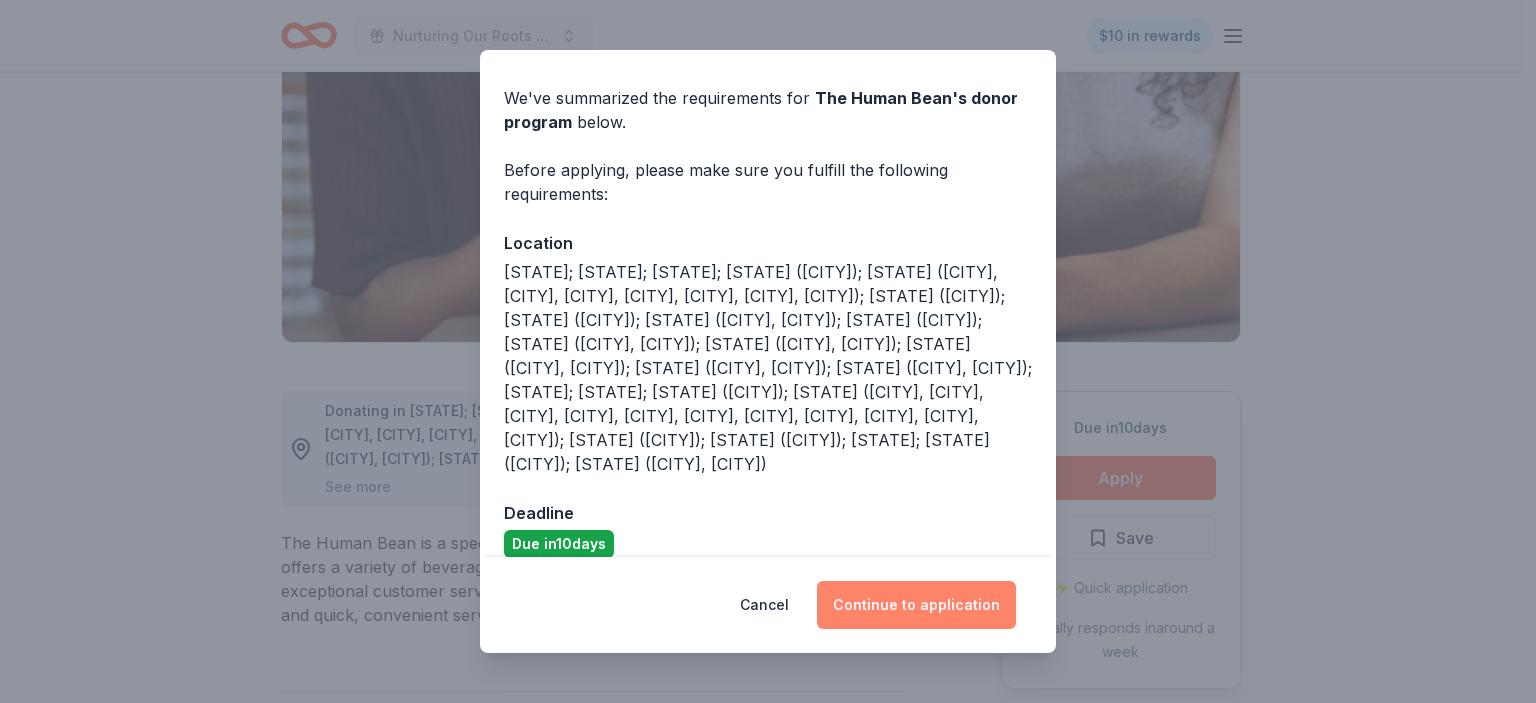 click on "Continue to application" at bounding box center [916, 605] 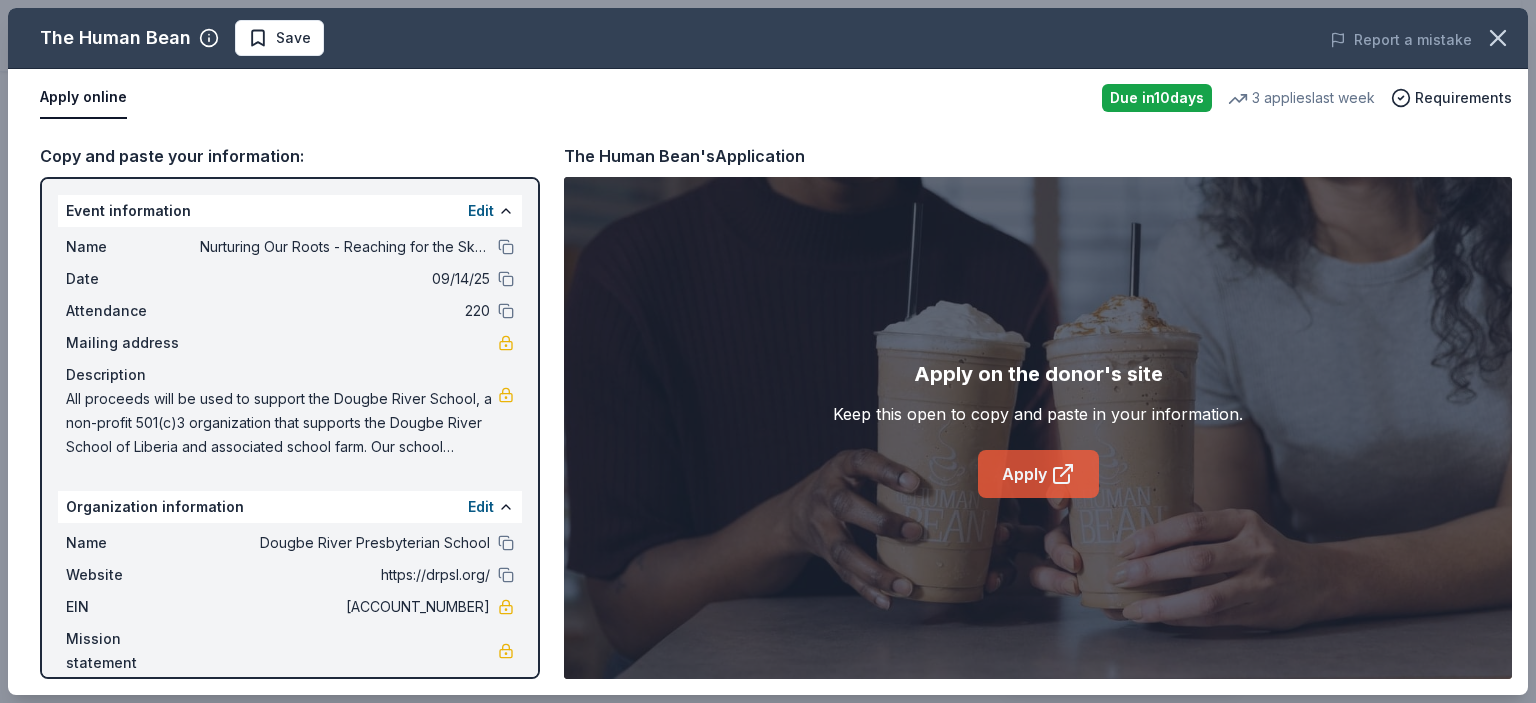 click on "Apply" at bounding box center (1038, 474) 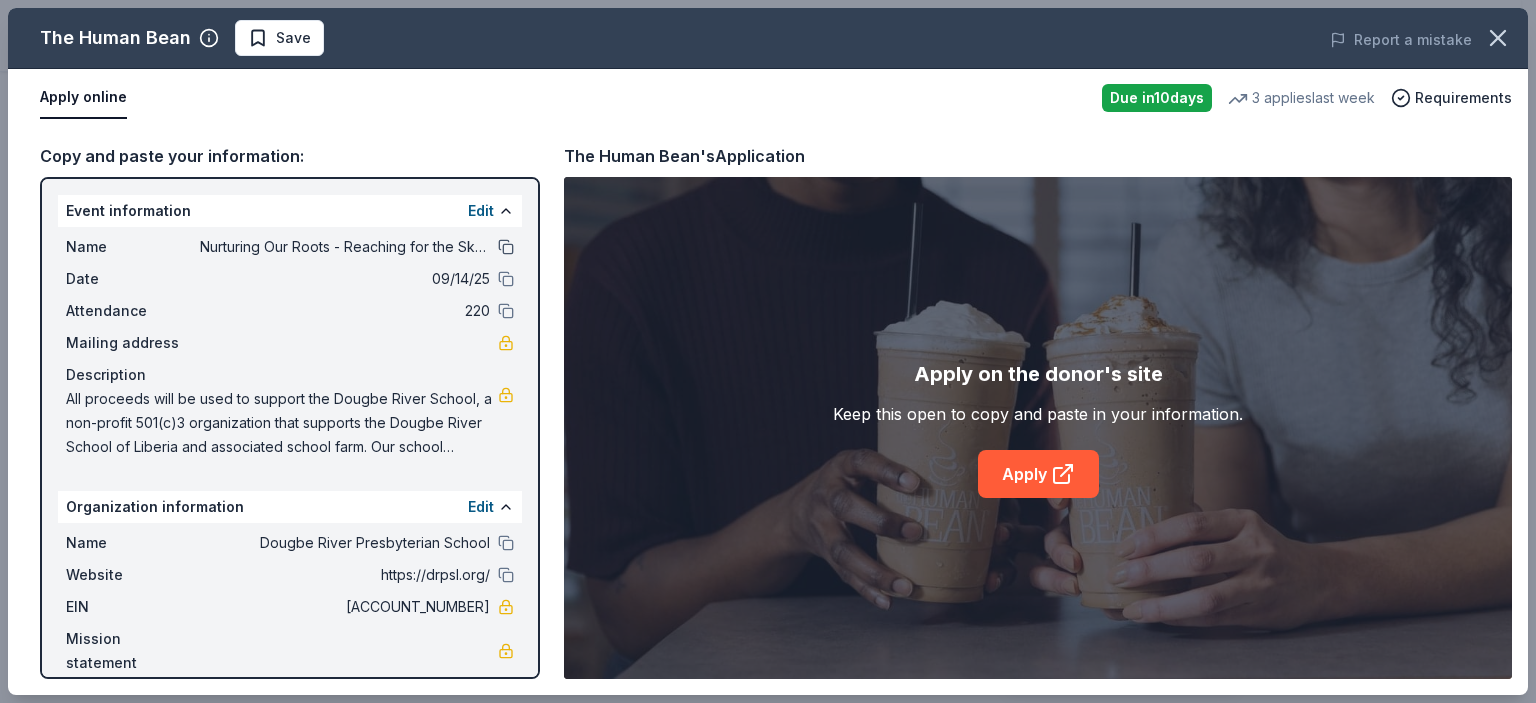 click at bounding box center [506, 247] 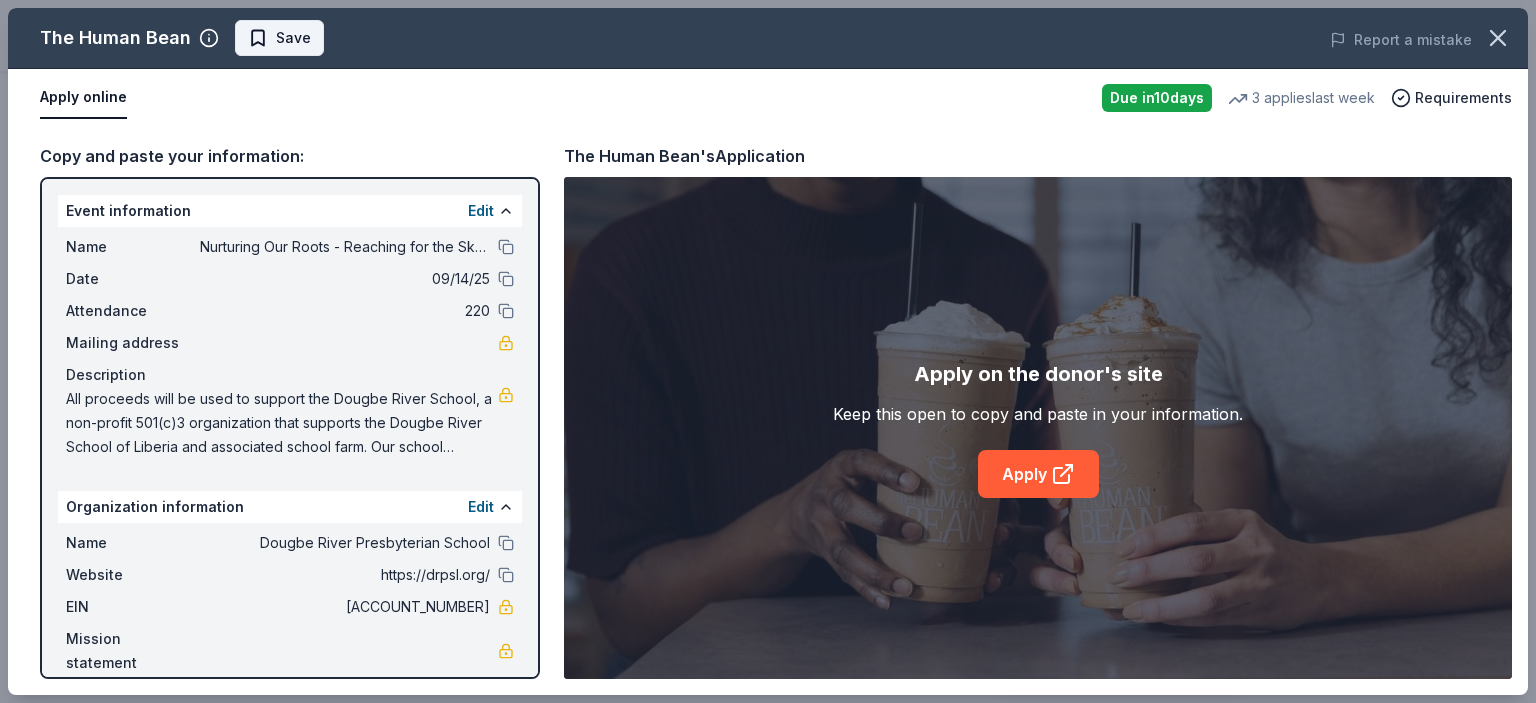 click on "Save" at bounding box center (279, 38) 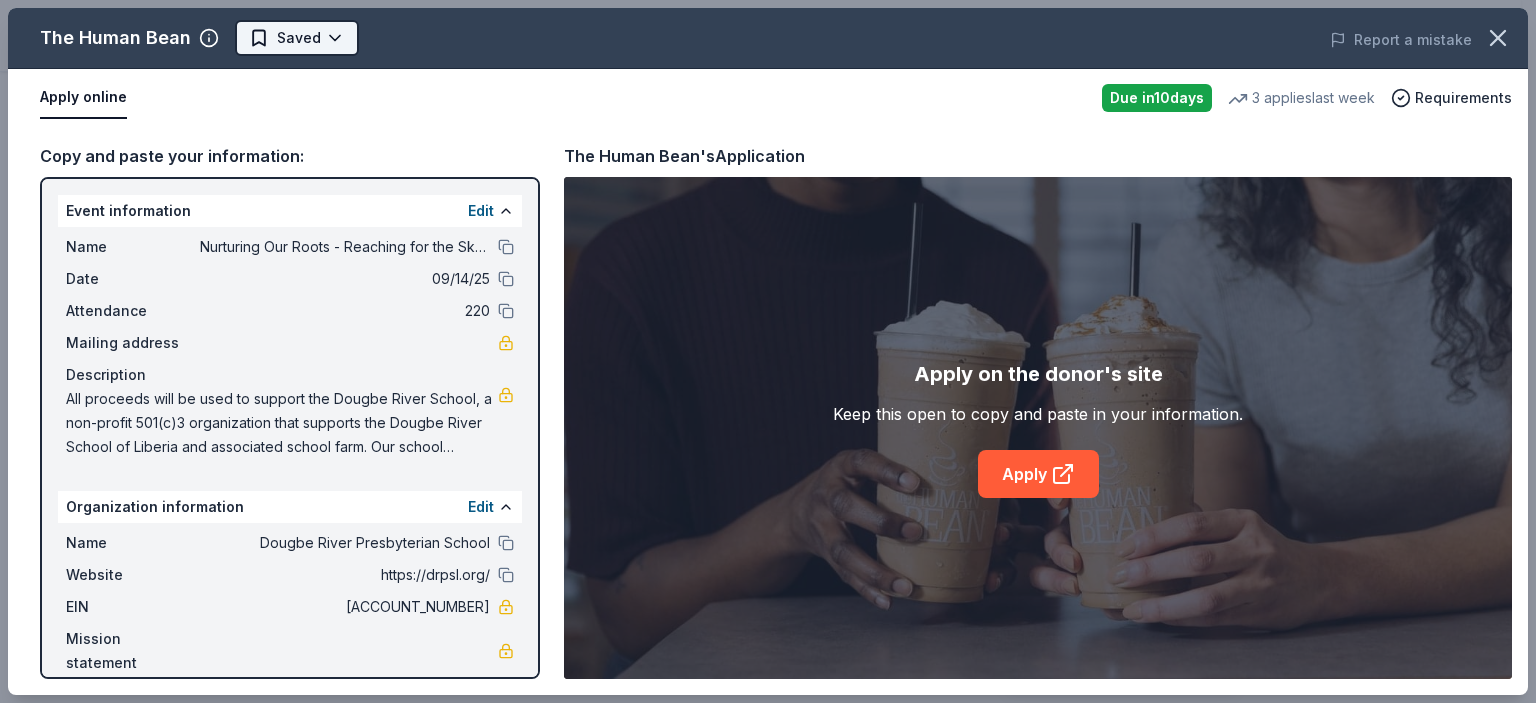 click on "Nurturing Our Roots - Reaching for the Sky Dougbe River School Gala [YEAR] $[PRICE] in rewards Due in  [DAYS]  days Share The Human Bean New • [REVIEWS]  reviews [APPS]   applies  last week approval rate donation value Share Donating in [STATE]; [STATE]; [STATE] ([CITY]); [STATE] ([CITY], [CITY], [CITY], [CITY], [CITY], [CITY], [CITY]); [STATE] ([CITY]); [STATE] ([CITY]); [STATE] ([CITY], [CITY]); [STATE] ([CITY]); [STATE] ([CITY], [CITY]); [STATE] ([CITY], [CITY]); [STATE] ([CITY], [CITY]); [STATE] ([CITY], [CITY]); [STATE] ([CITY], [CITY]); [STATE]; [STATE]; [STATE] ([CITY]); [STATE] ([CITY], [CITY], [CITY], [CITY], [CITY], [CITY], [CITY], [CITY], [CITY], [CITY], [CITY]); [STATE] ([CITY]); [STATE] ([CITY]); [STATE]; [STATE] ([CITY]); [STATE] ([CITY], [CITY]) See more The Human Bean is a specialty drive-thru coffee and espresso franchise that offers a variety of beverages and snacks, focusing on high-quality ingredients and exceptional customer service. They are known for their distinctive coffee blends and quick, convenient service. What they donate Beverages '" at bounding box center [768, 86] 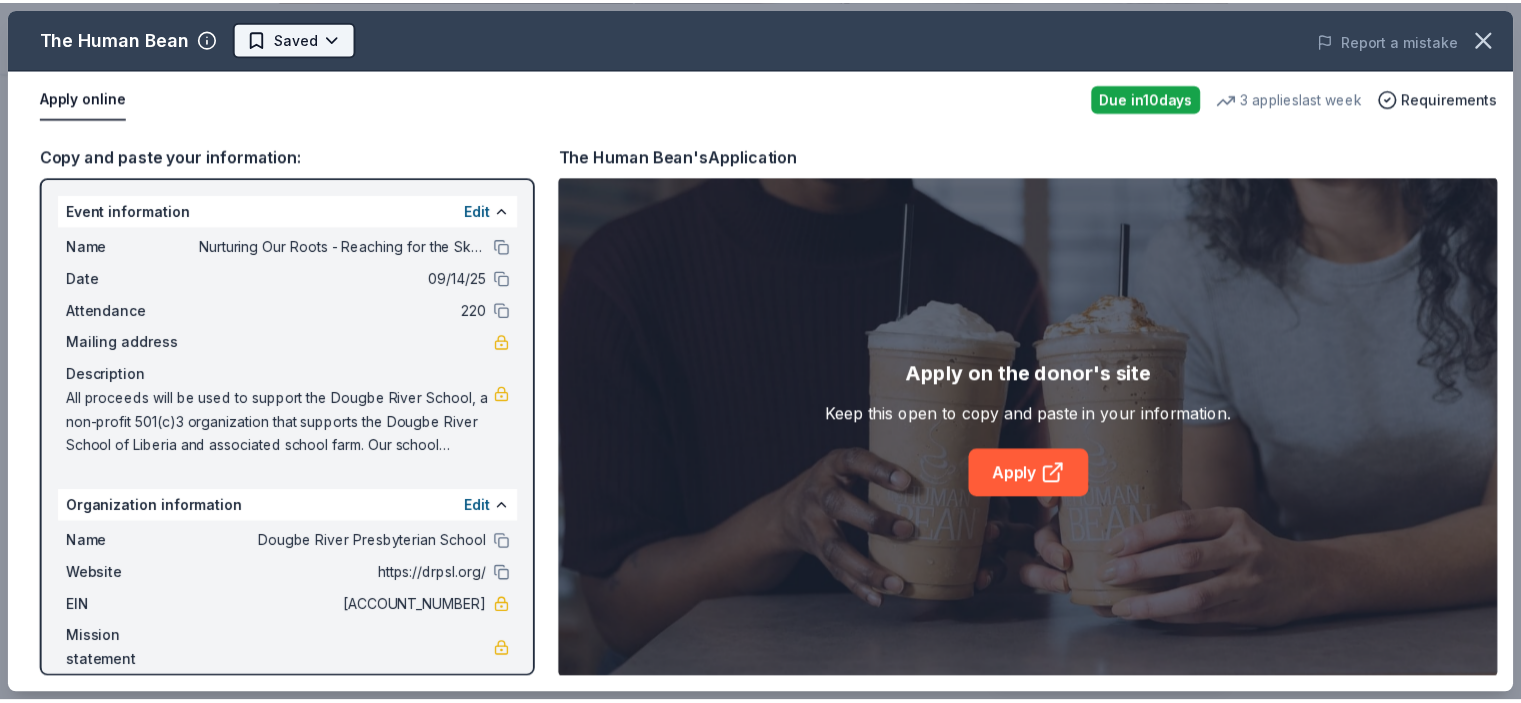 scroll, scrollTop: 0, scrollLeft: 0, axis: both 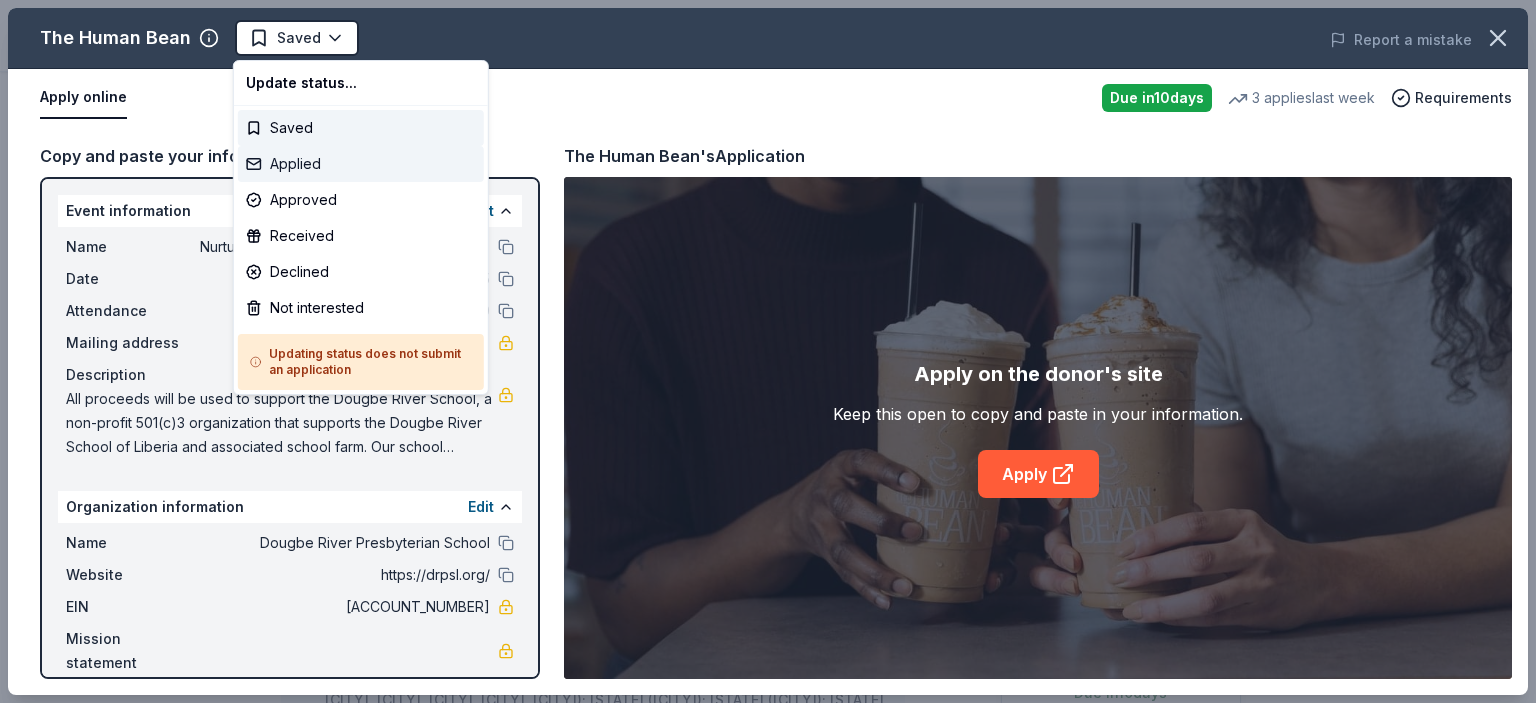 click on "Applied" at bounding box center (361, 164) 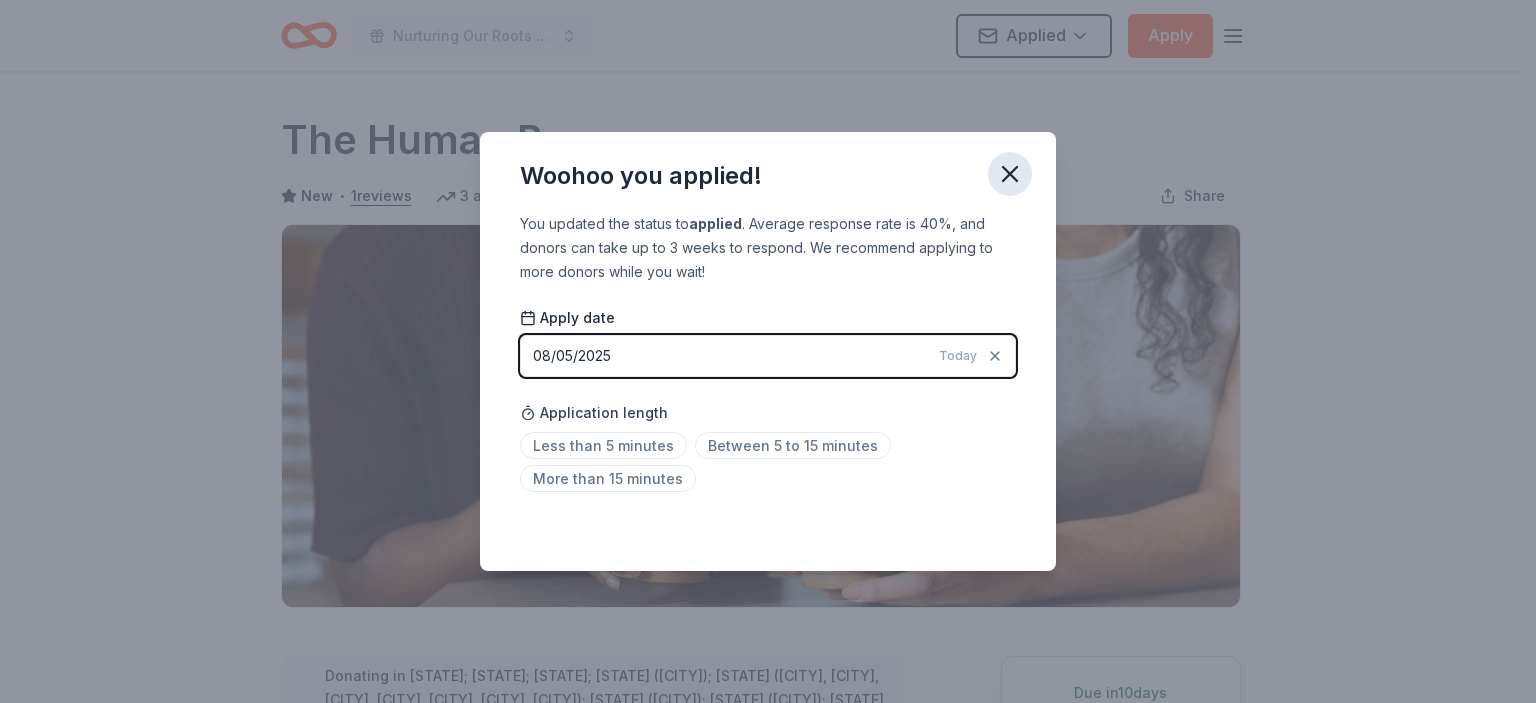 click 